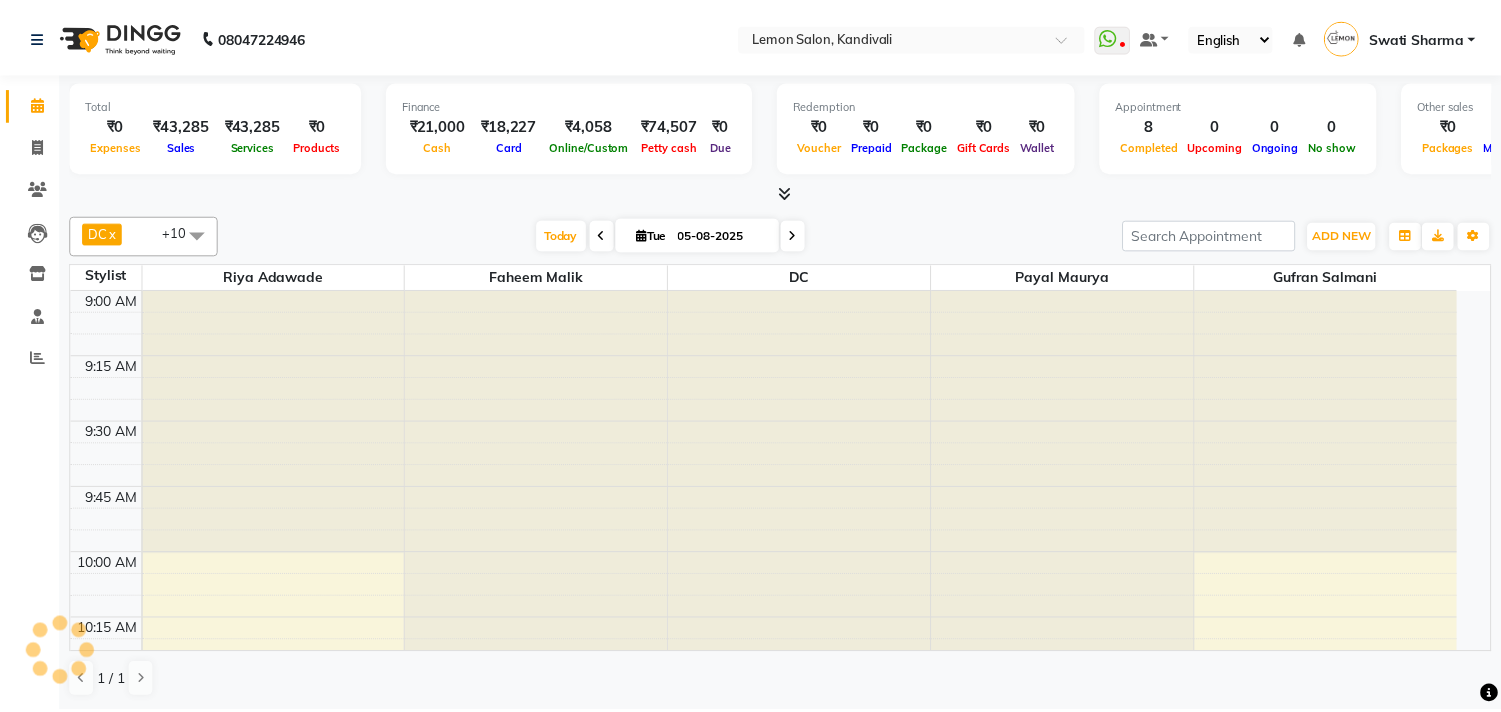 scroll, scrollTop: 0, scrollLeft: 0, axis: both 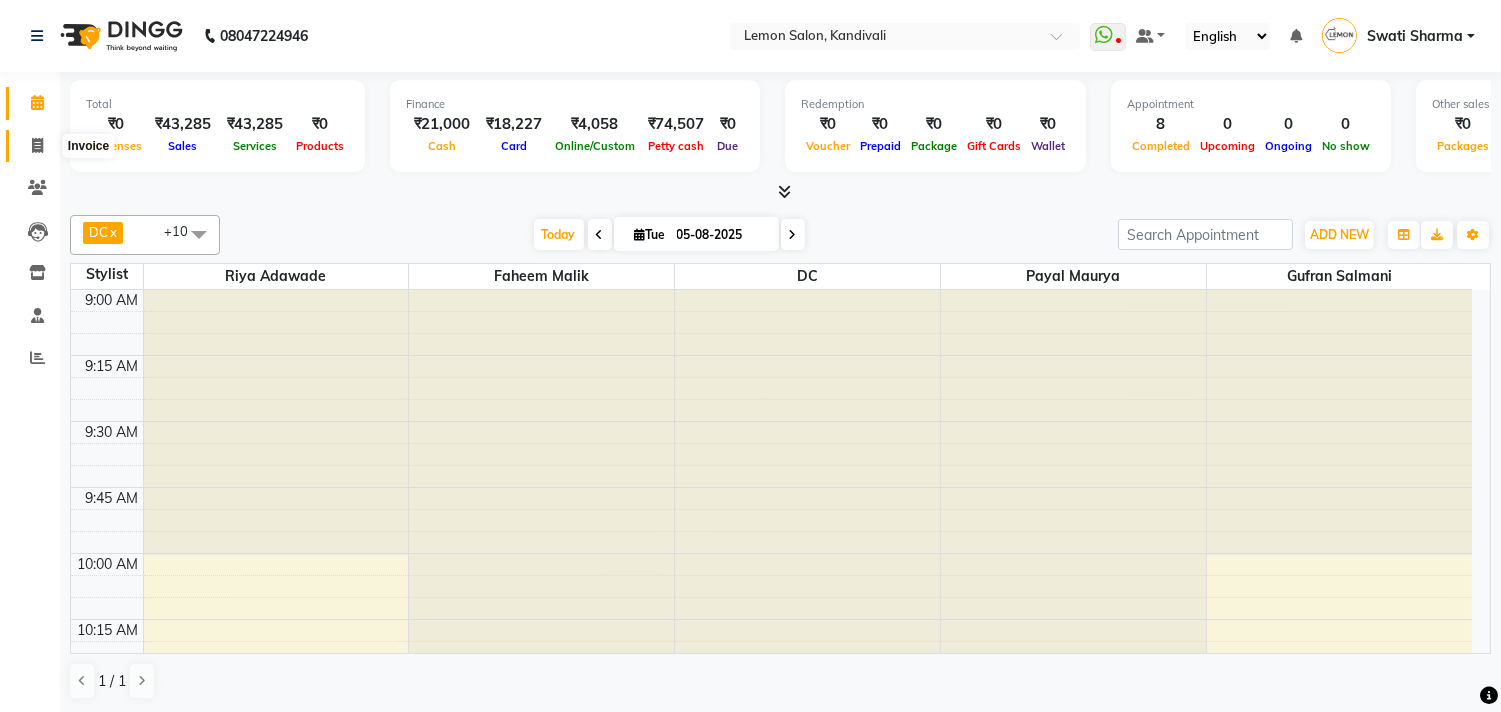 click 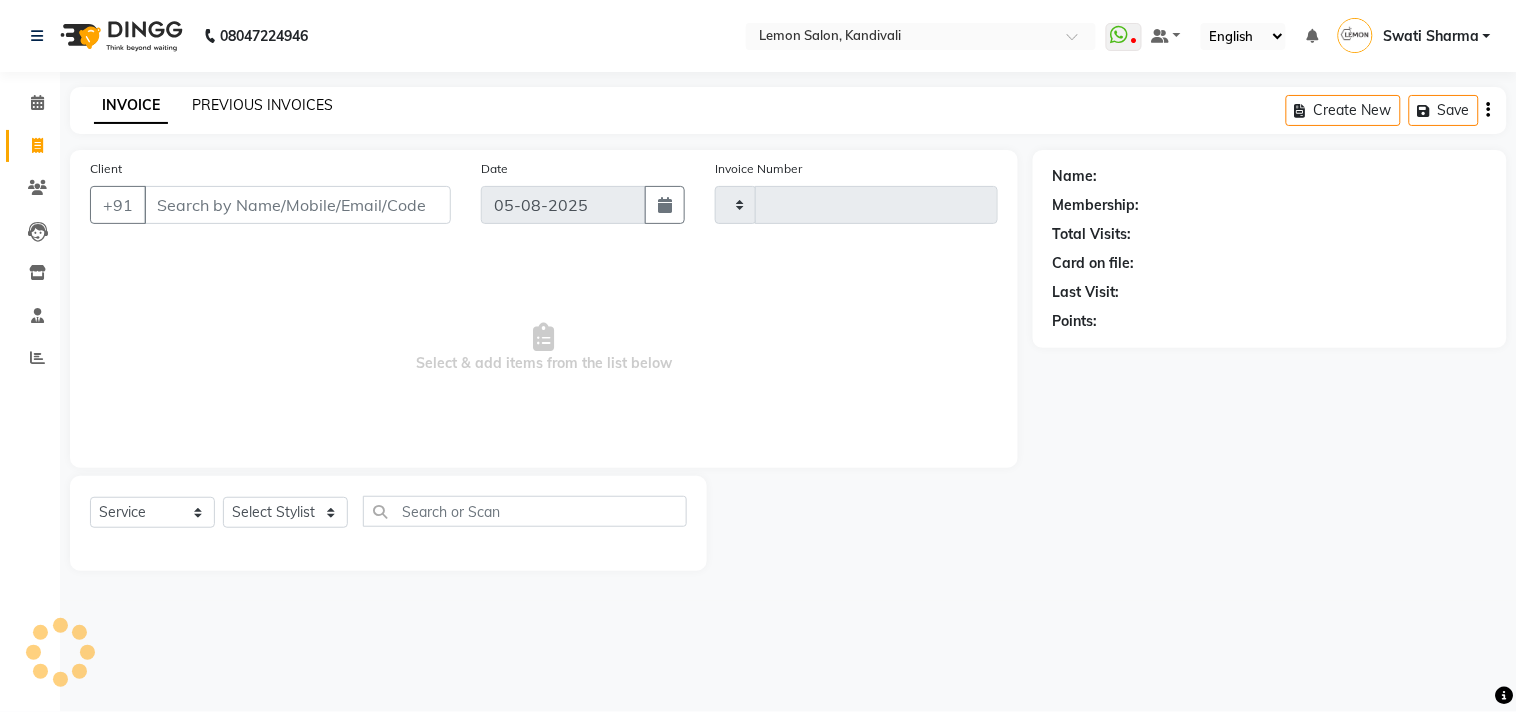 click on "PREVIOUS INVOICES" 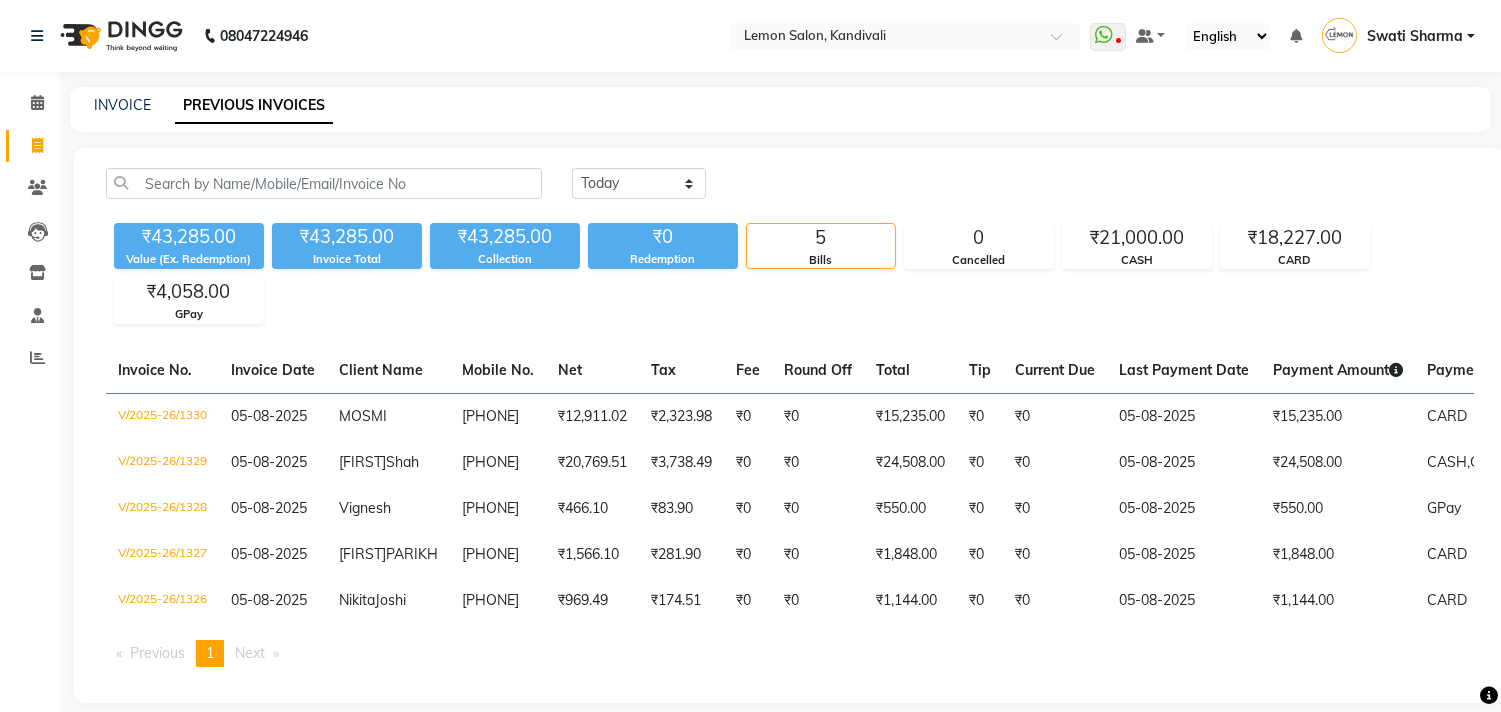 click on "INVOICE PREVIOUS INVOICES" 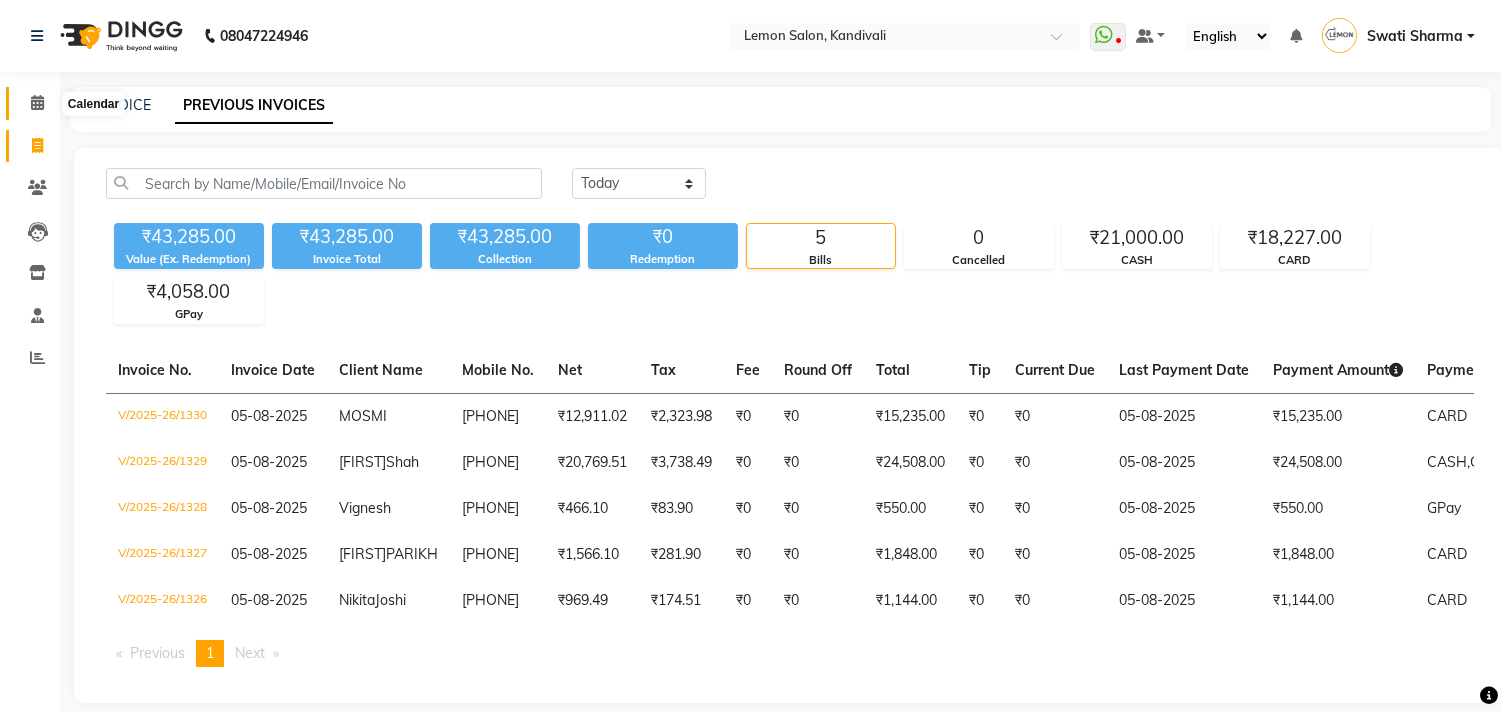 click 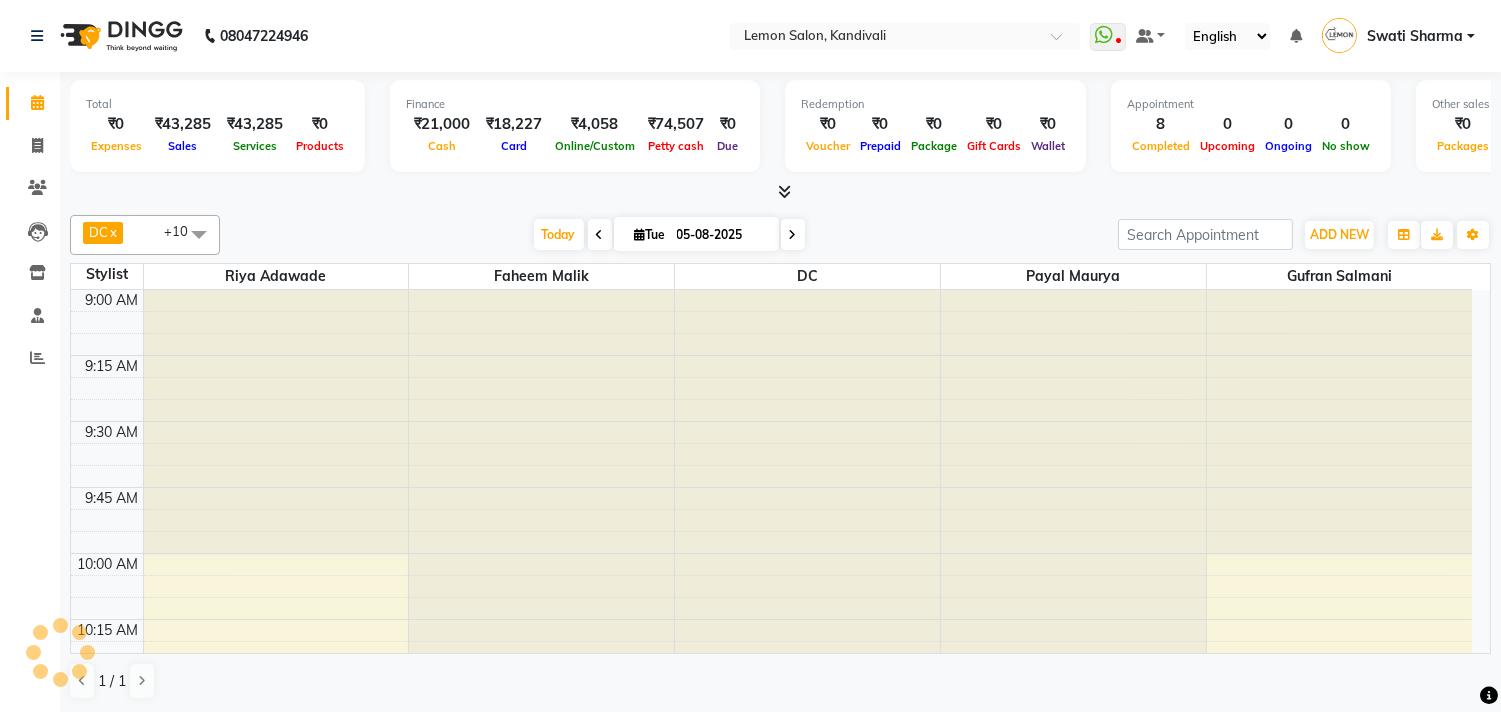 scroll, scrollTop: 0, scrollLeft: 0, axis: both 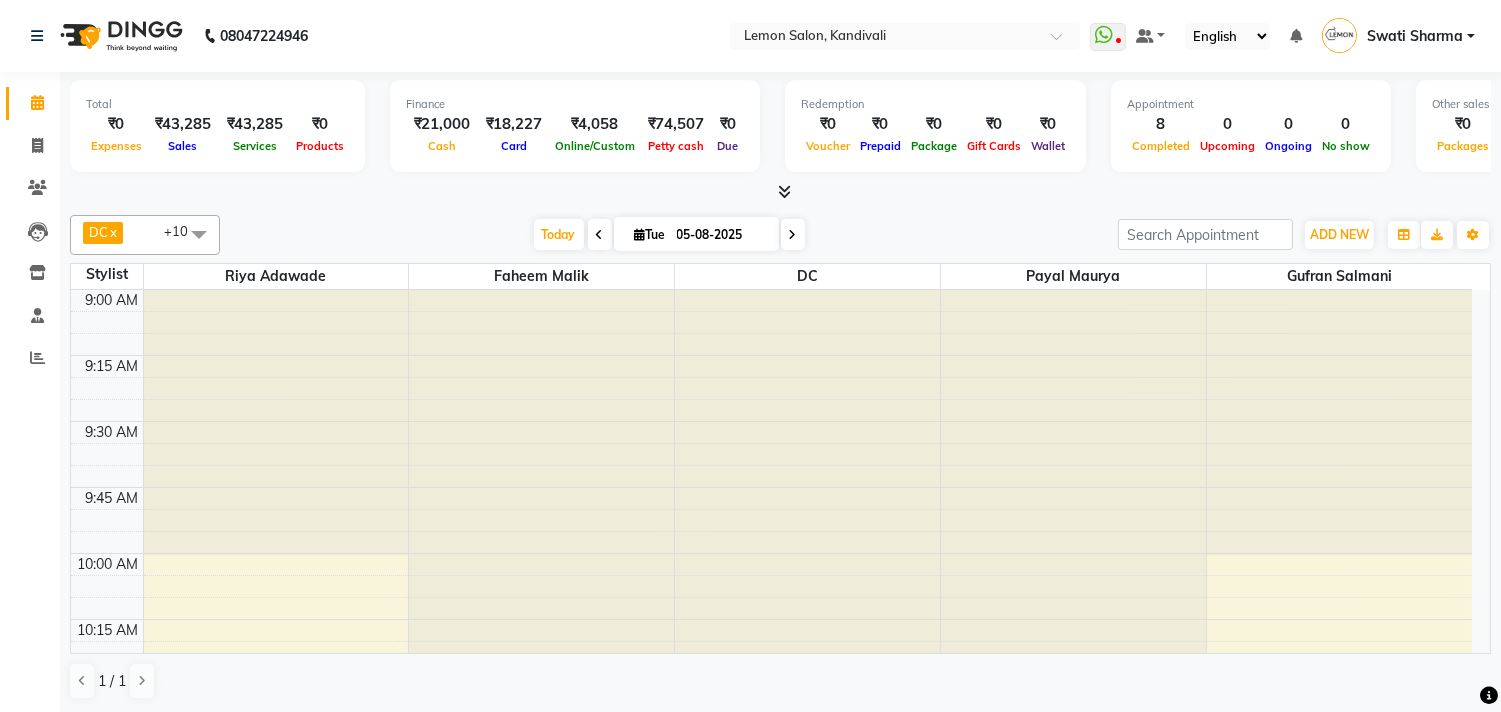 drag, startPoint x: 555, startPoint y: 213, endPoint x: 540, endPoint y: 260, distance: 49.335587 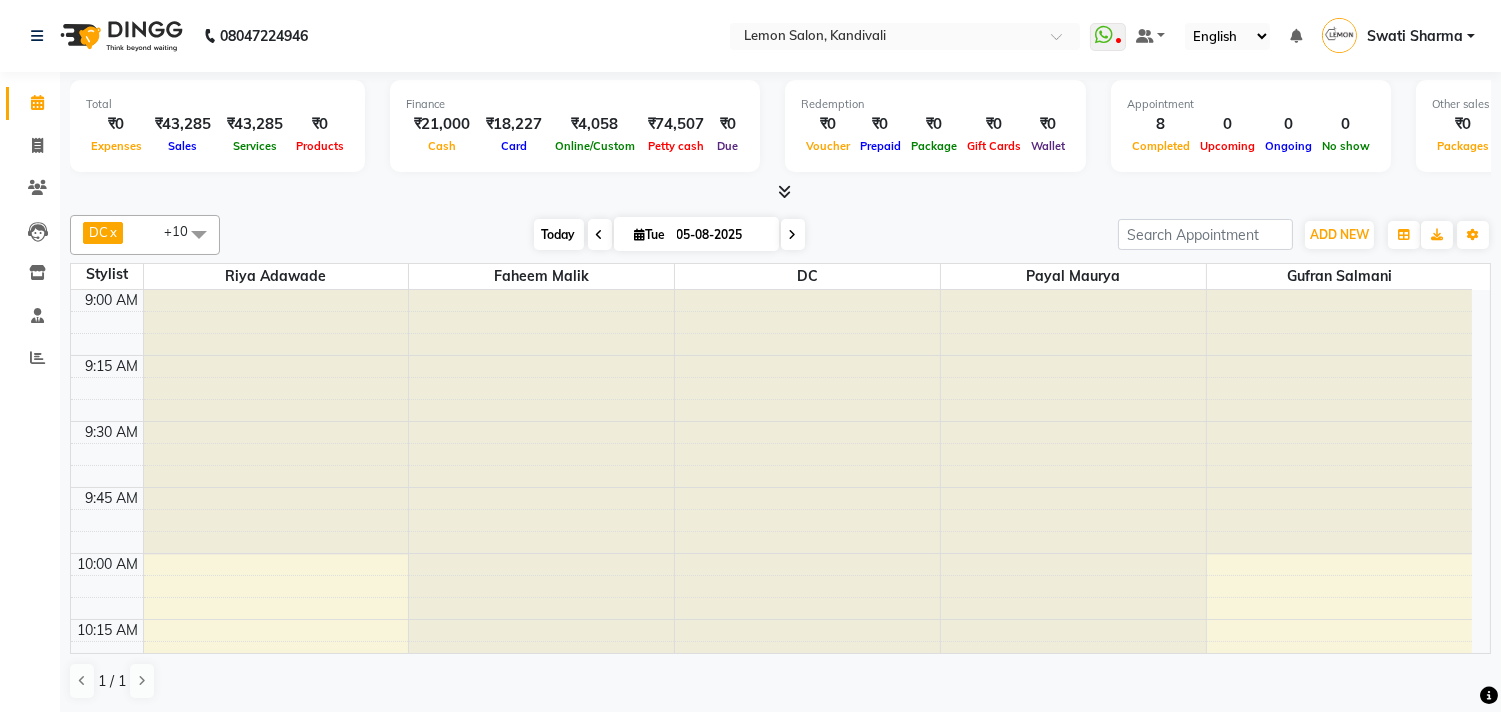 click on "Today" at bounding box center (559, 234) 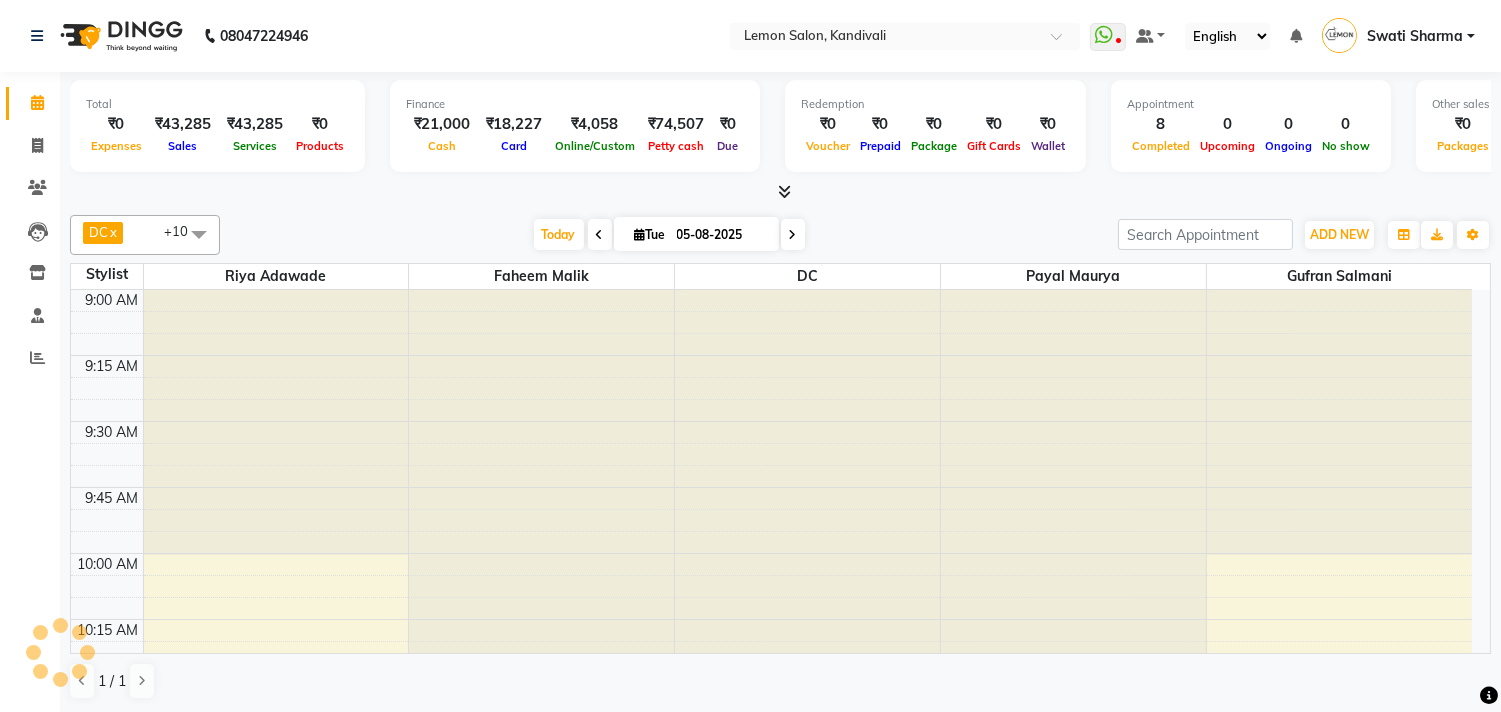 scroll, scrollTop: 2387, scrollLeft: 0, axis: vertical 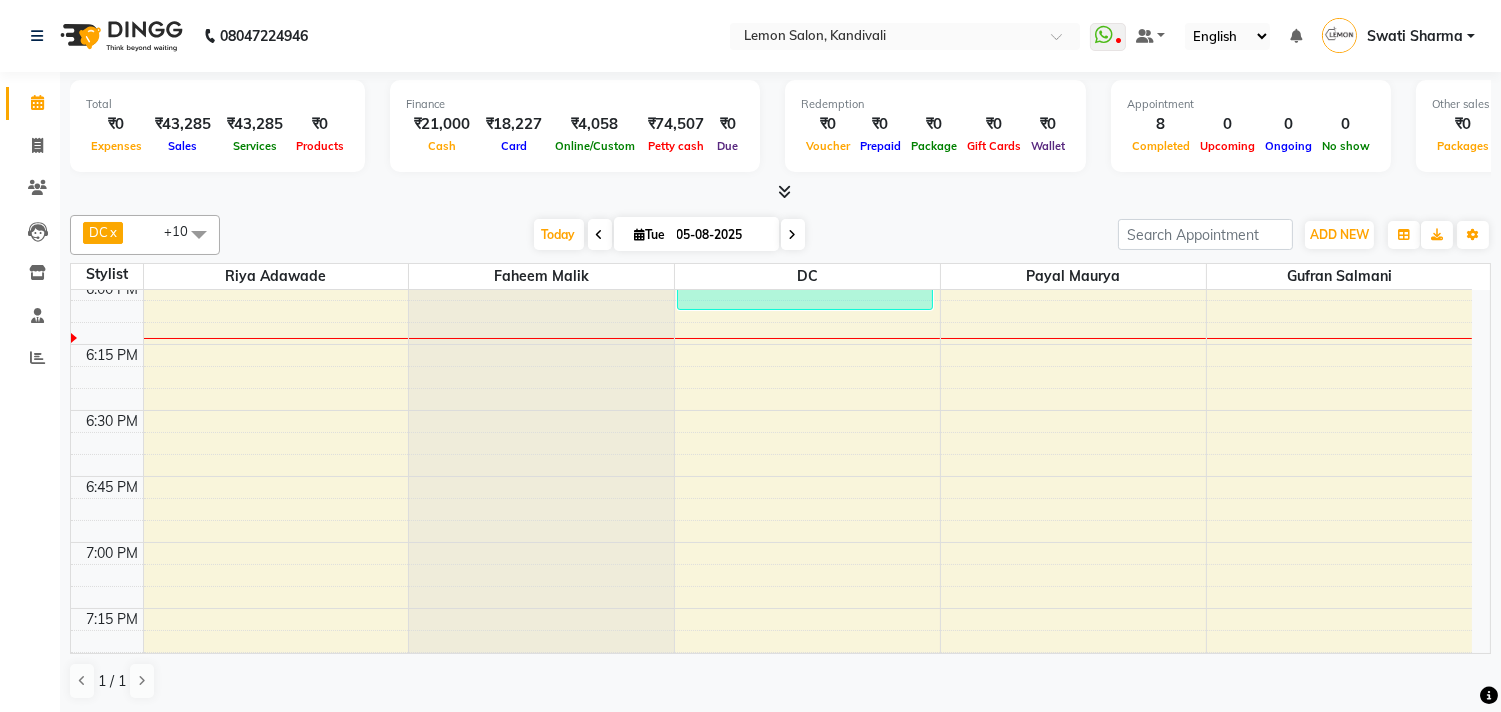 click on "08047224946 Select Location × Lemon Salon, Kandivali  WhatsApp Status  ✕ Status:  Disconnected Recent Service Activity: 01-01-1970     05:30 AM  08047224946Whatsapp Settings Default Panel My Panel English ENGLISH Español العربية मराठी हिंदी ગુજરાતી தமிழ் 中文 Notifications nothing to show [FIRST] [LAST] Manage Profile Change Password Sign out  Version:3.16.0" 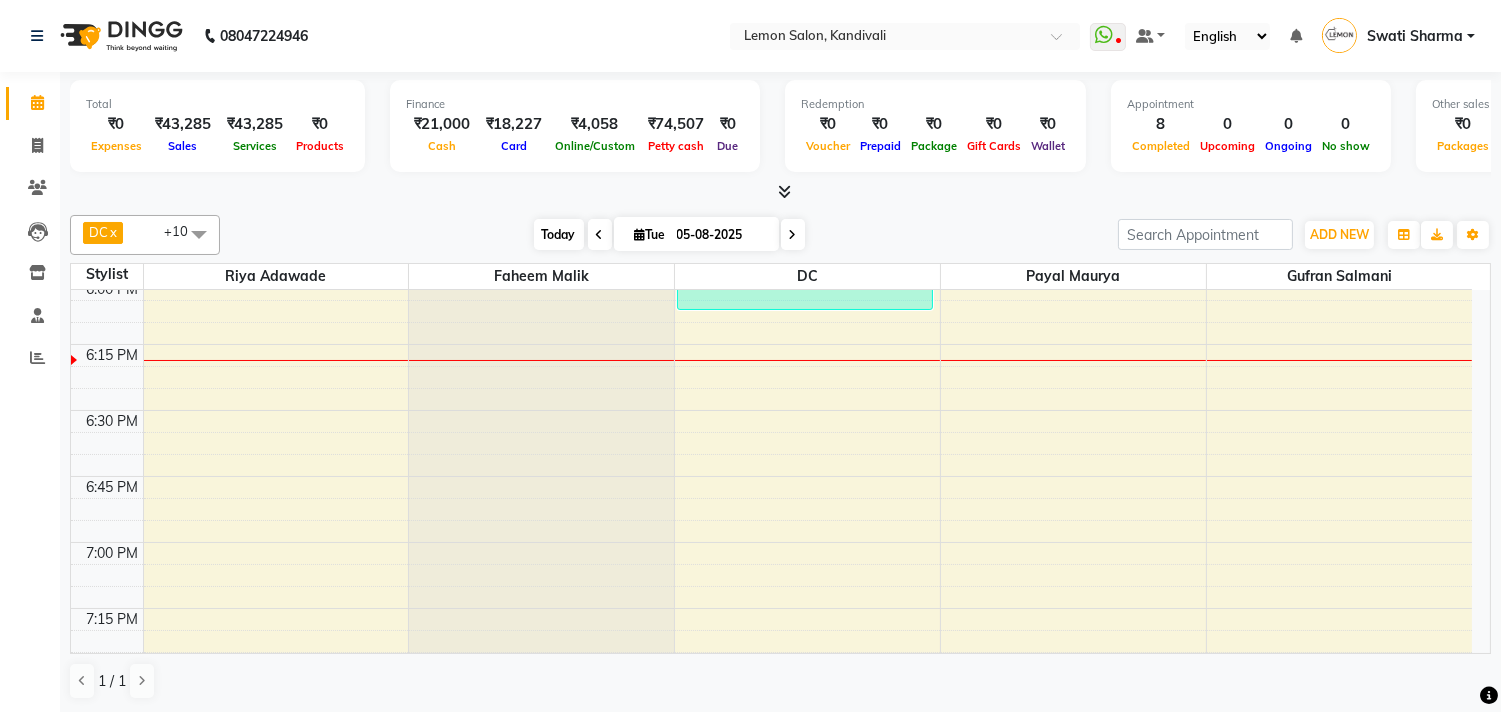 click on "Today" at bounding box center [559, 234] 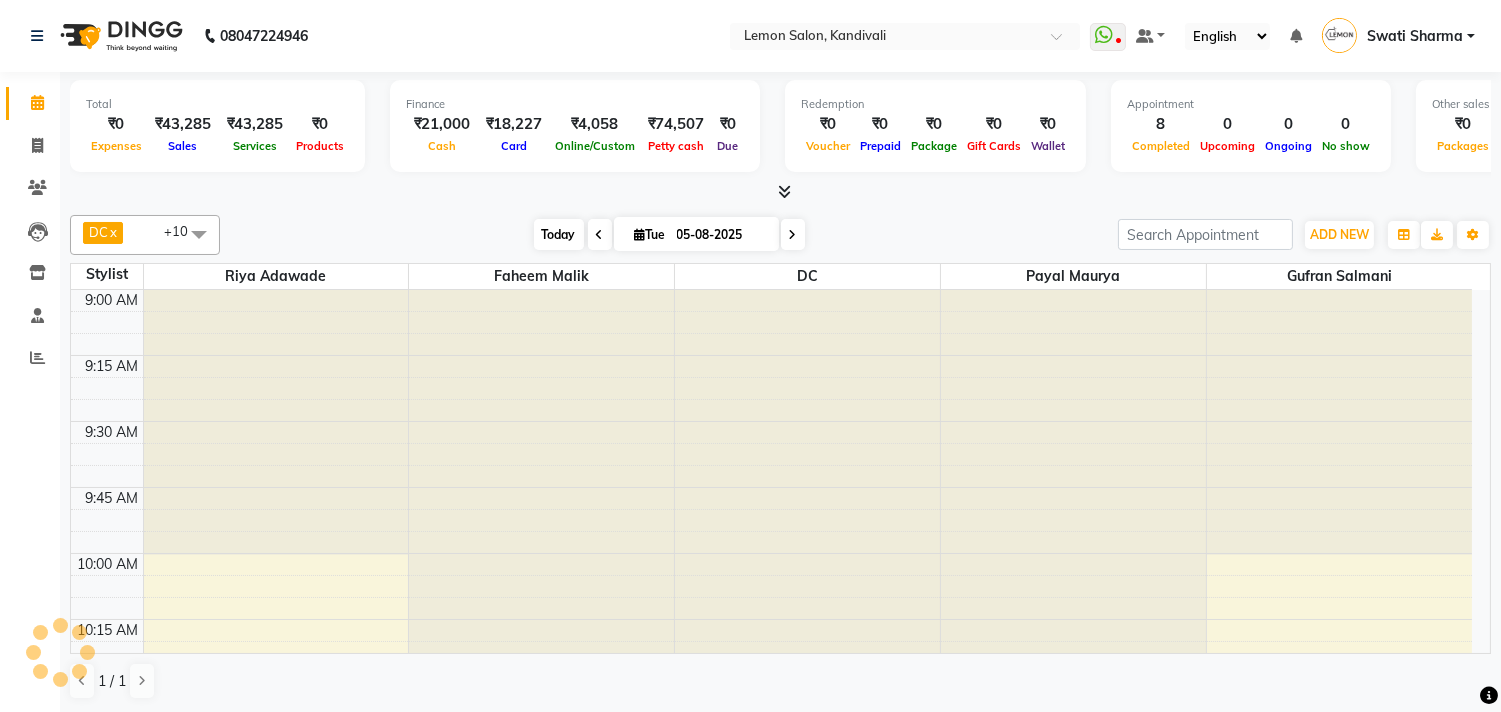 scroll, scrollTop: 2387, scrollLeft: 0, axis: vertical 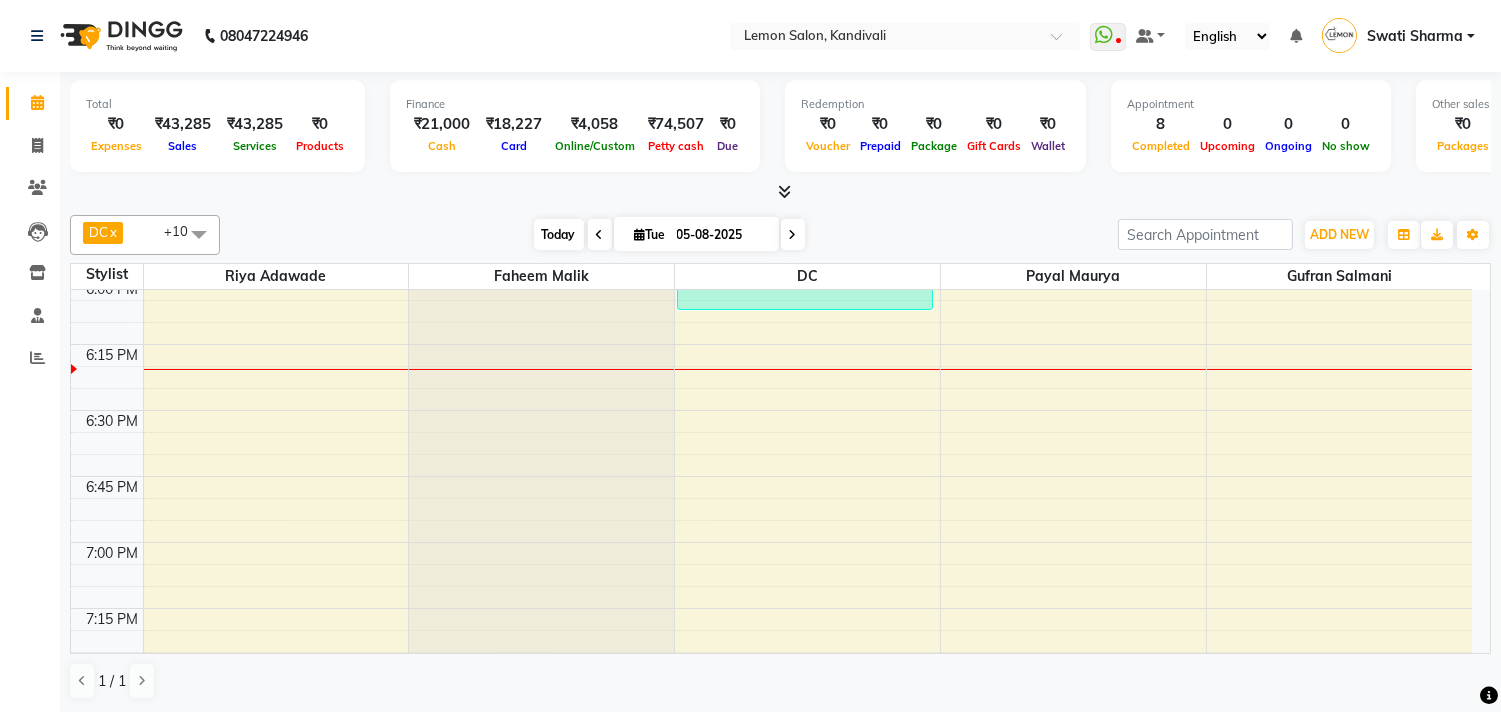 click on "Today" at bounding box center [559, 234] 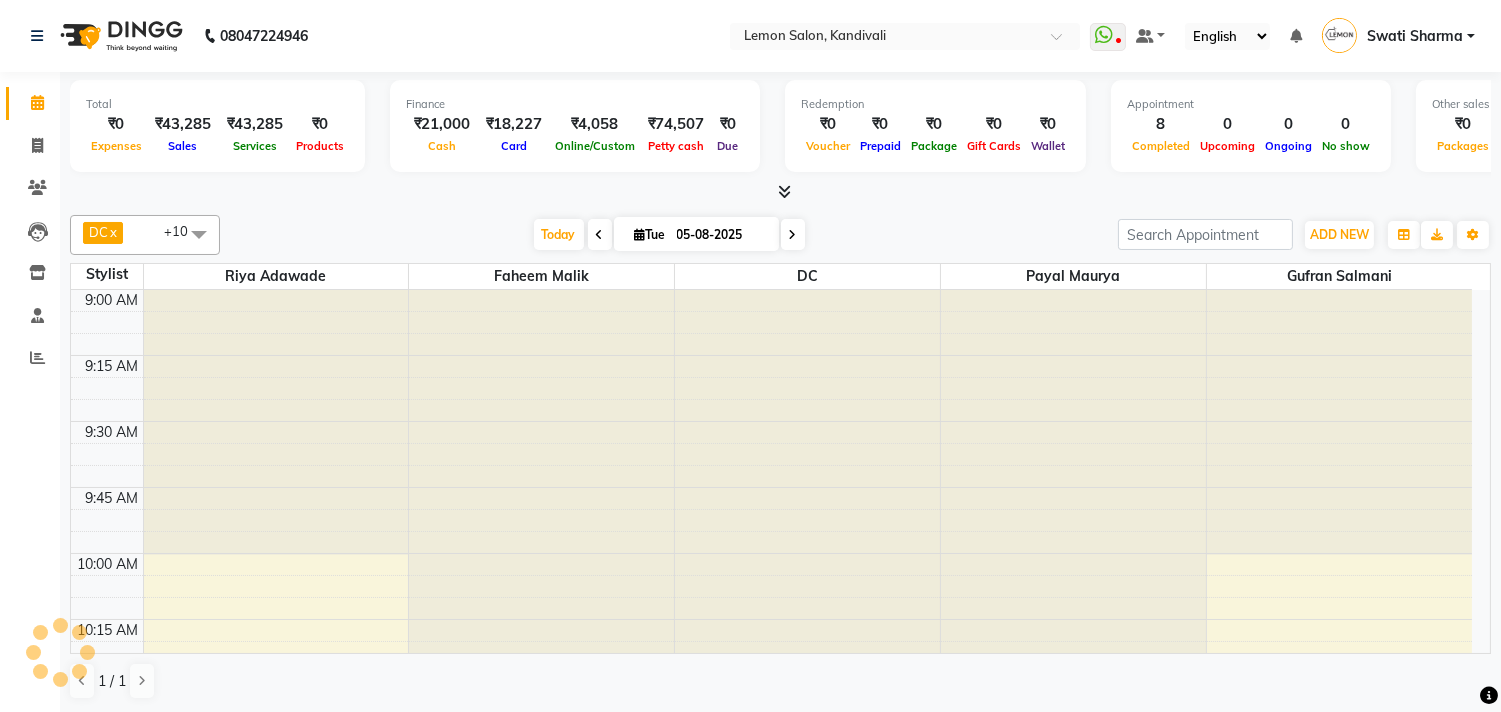 scroll, scrollTop: 2387, scrollLeft: 0, axis: vertical 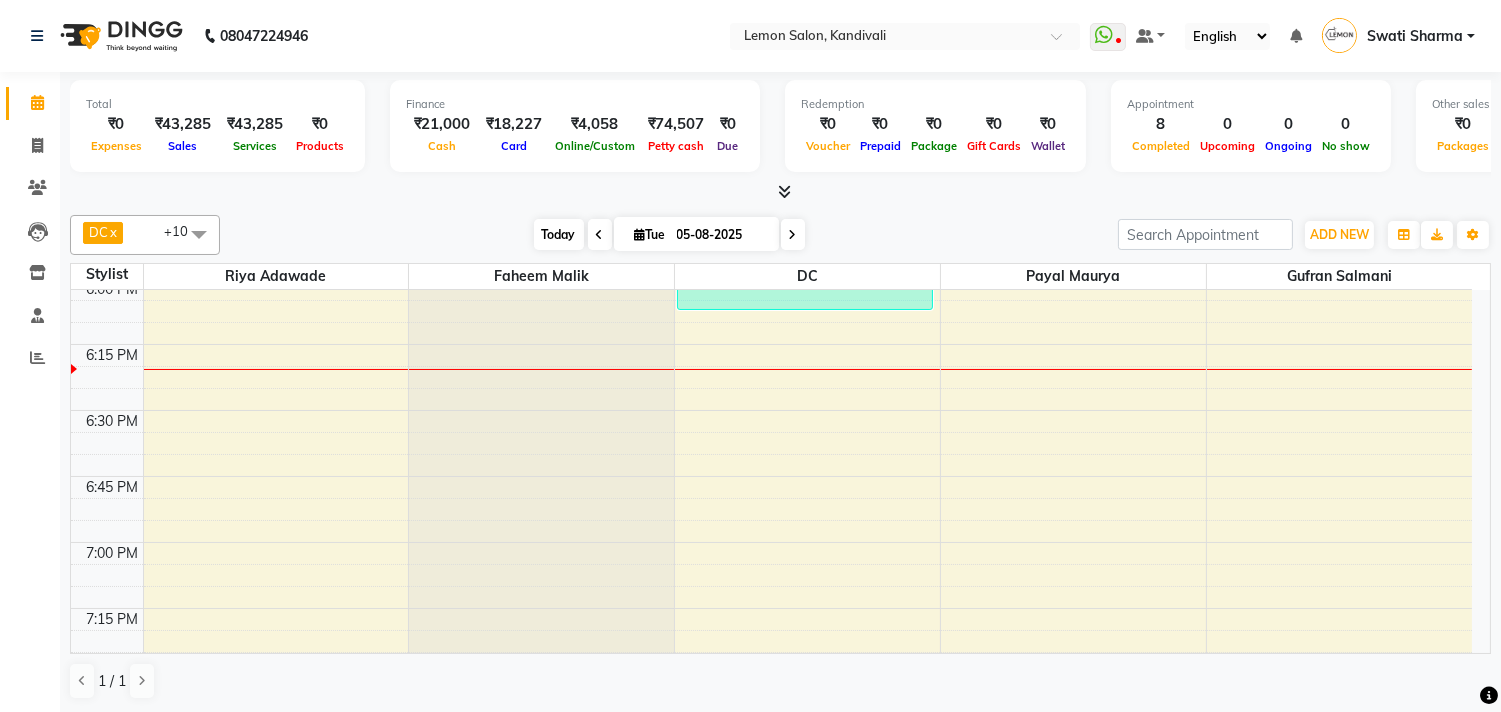 click on "Today" at bounding box center (559, 234) 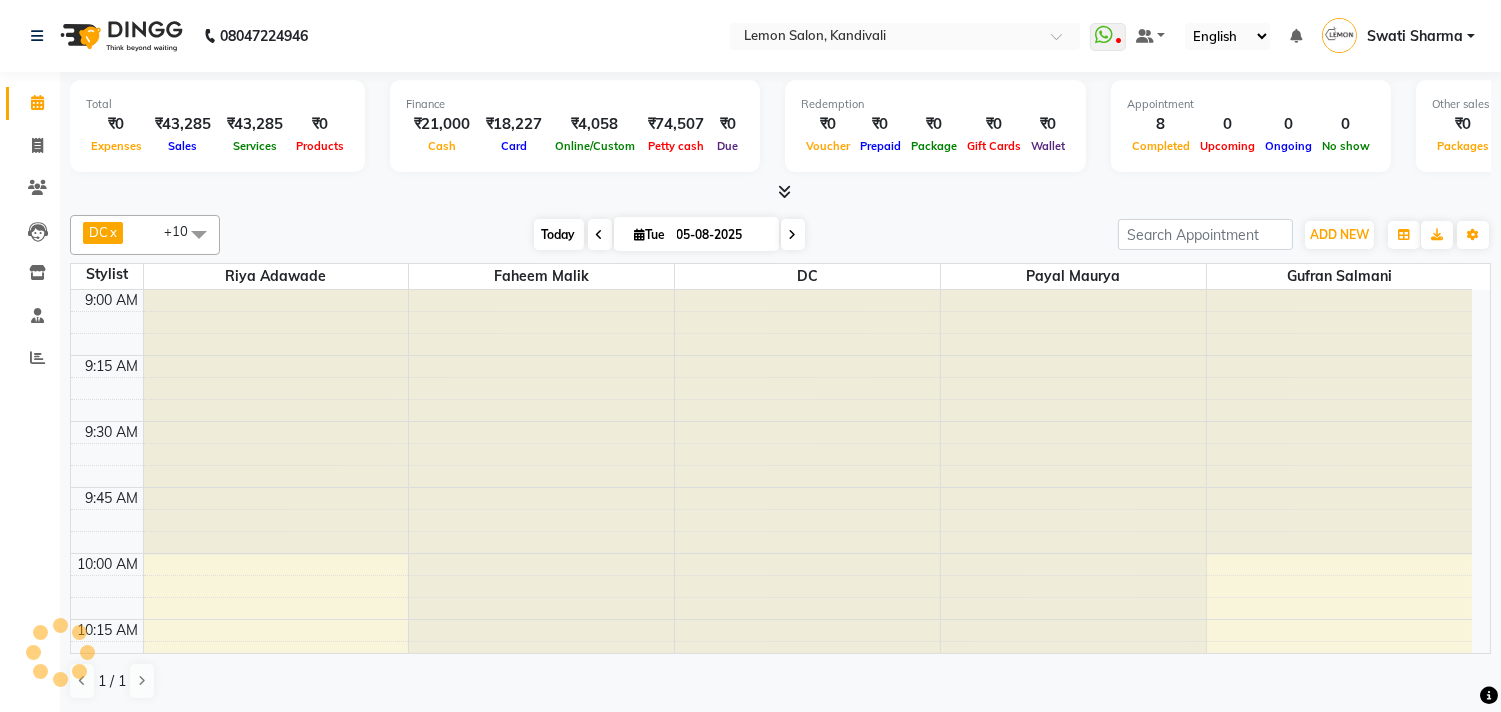 scroll, scrollTop: 2387, scrollLeft: 0, axis: vertical 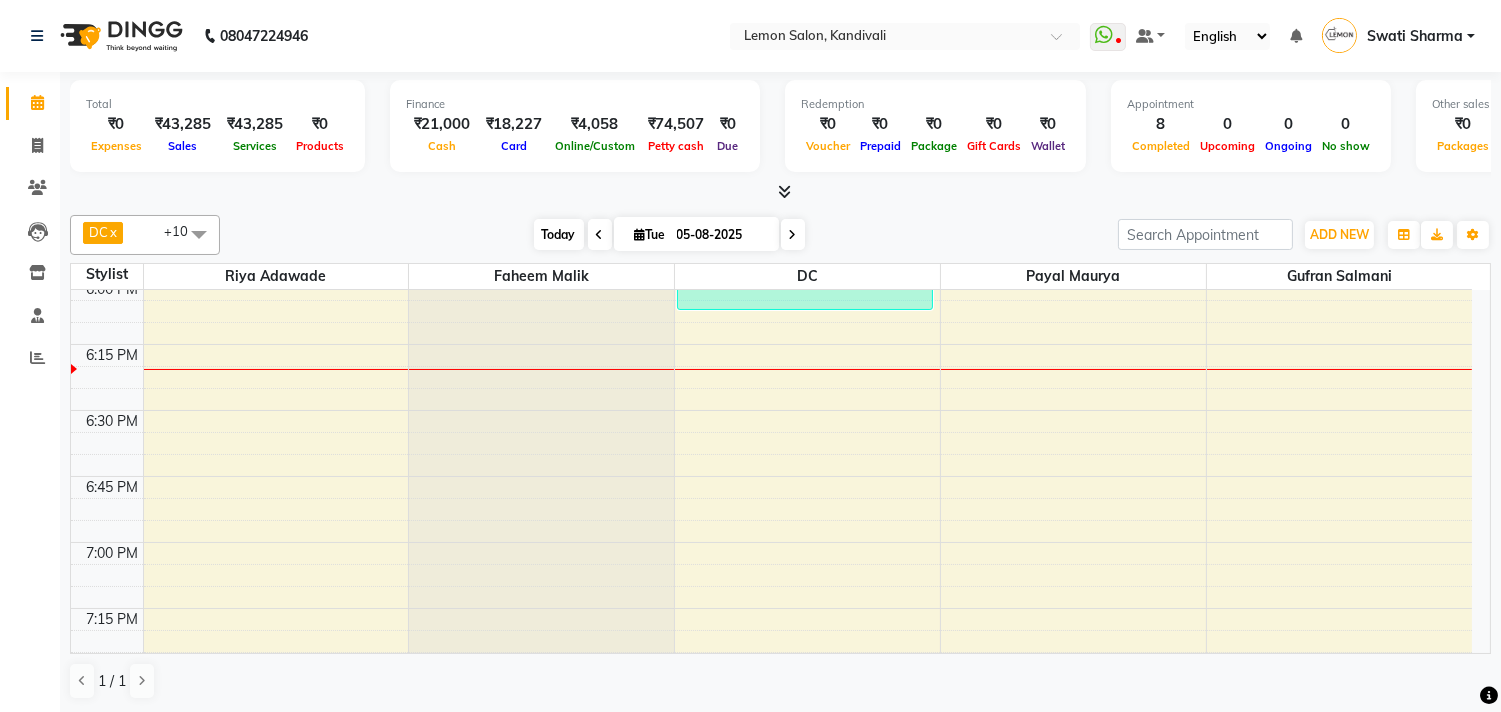 click on "Today" at bounding box center [559, 234] 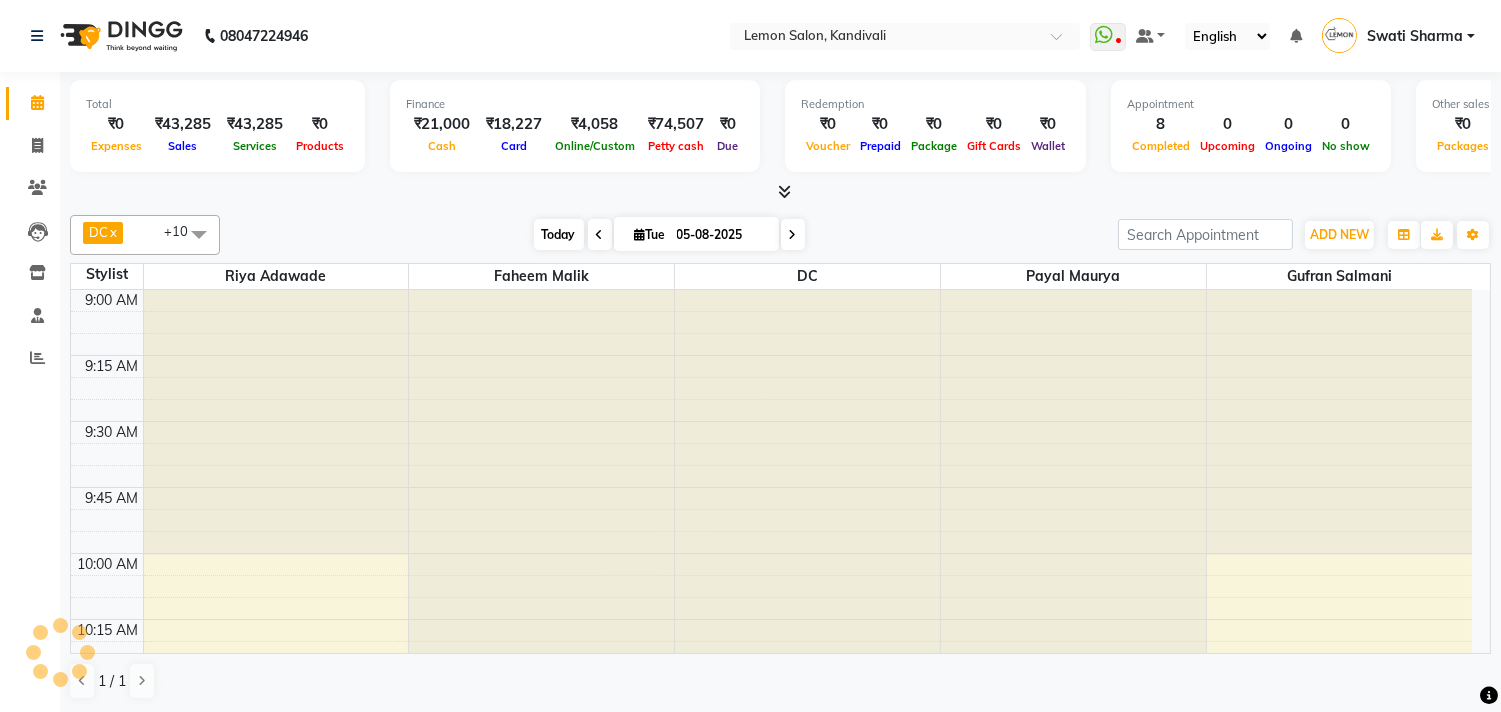 scroll, scrollTop: 2387, scrollLeft: 0, axis: vertical 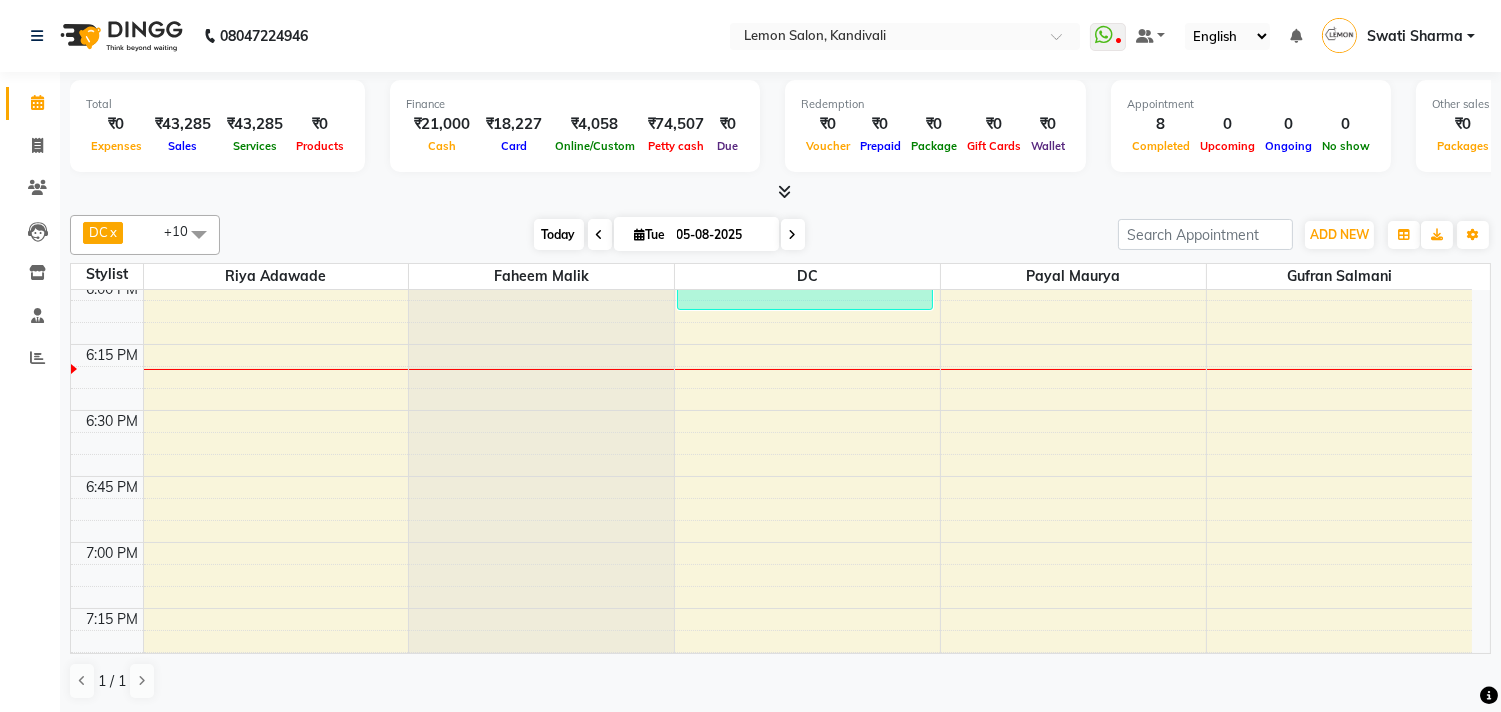 click on "Today" at bounding box center [559, 234] 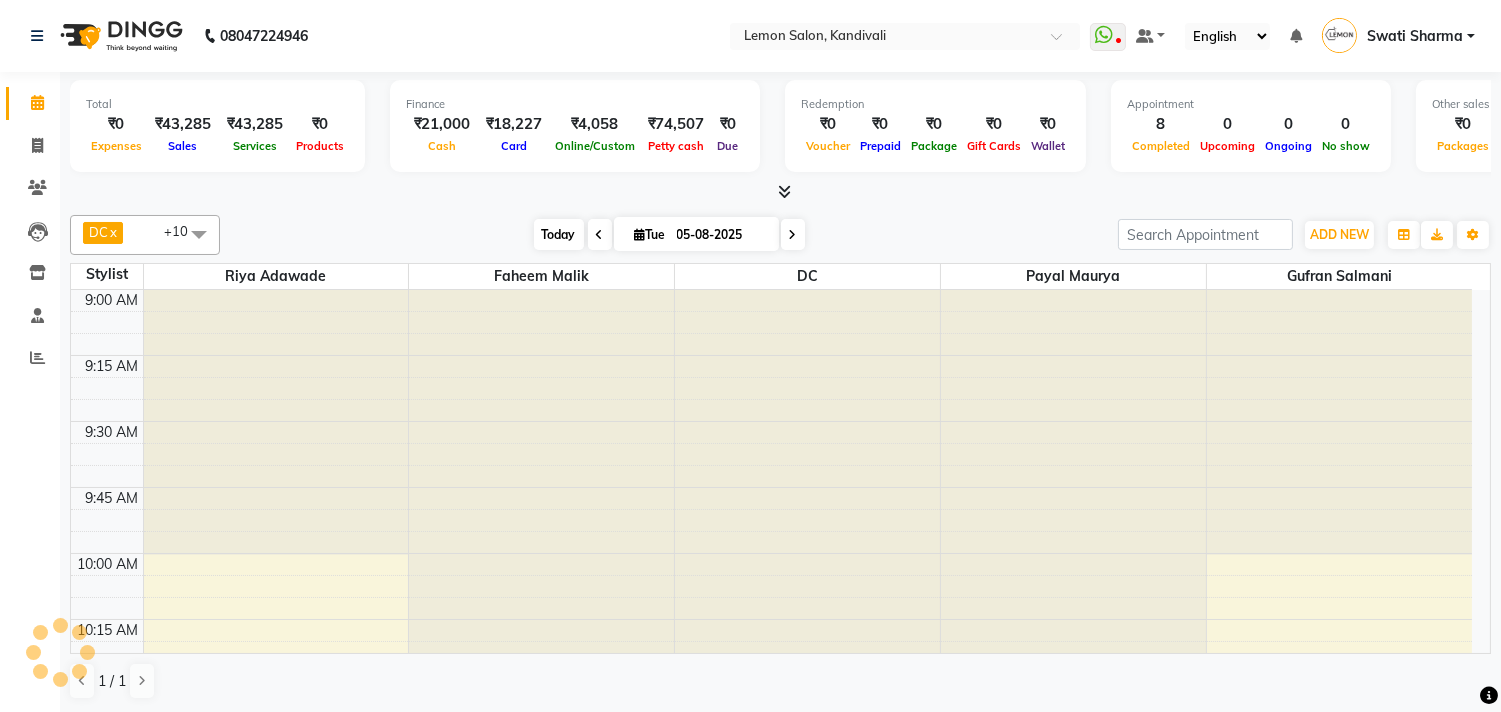 scroll, scrollTop: 2387, scrollLeft: 0, axis: vertical 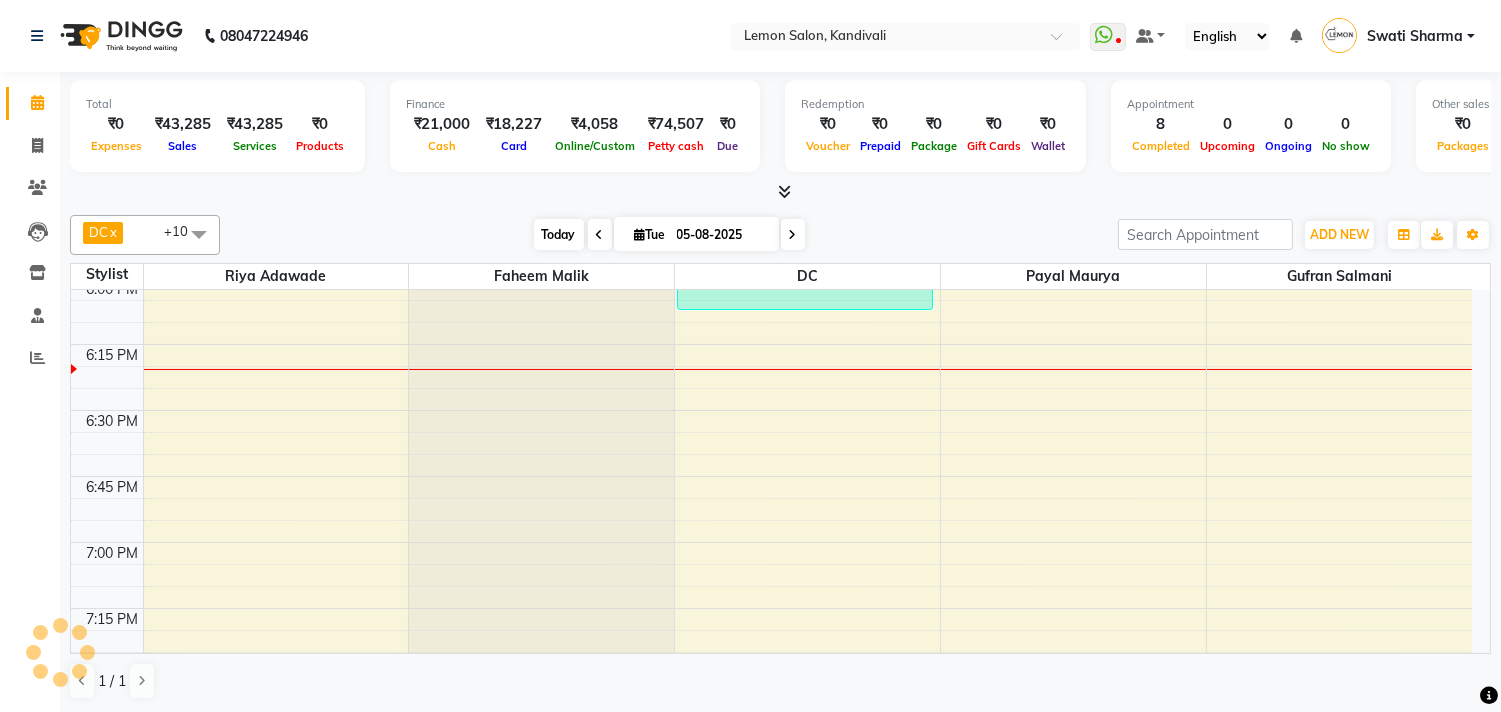 click on "Today" at bounding box center (559, 234) 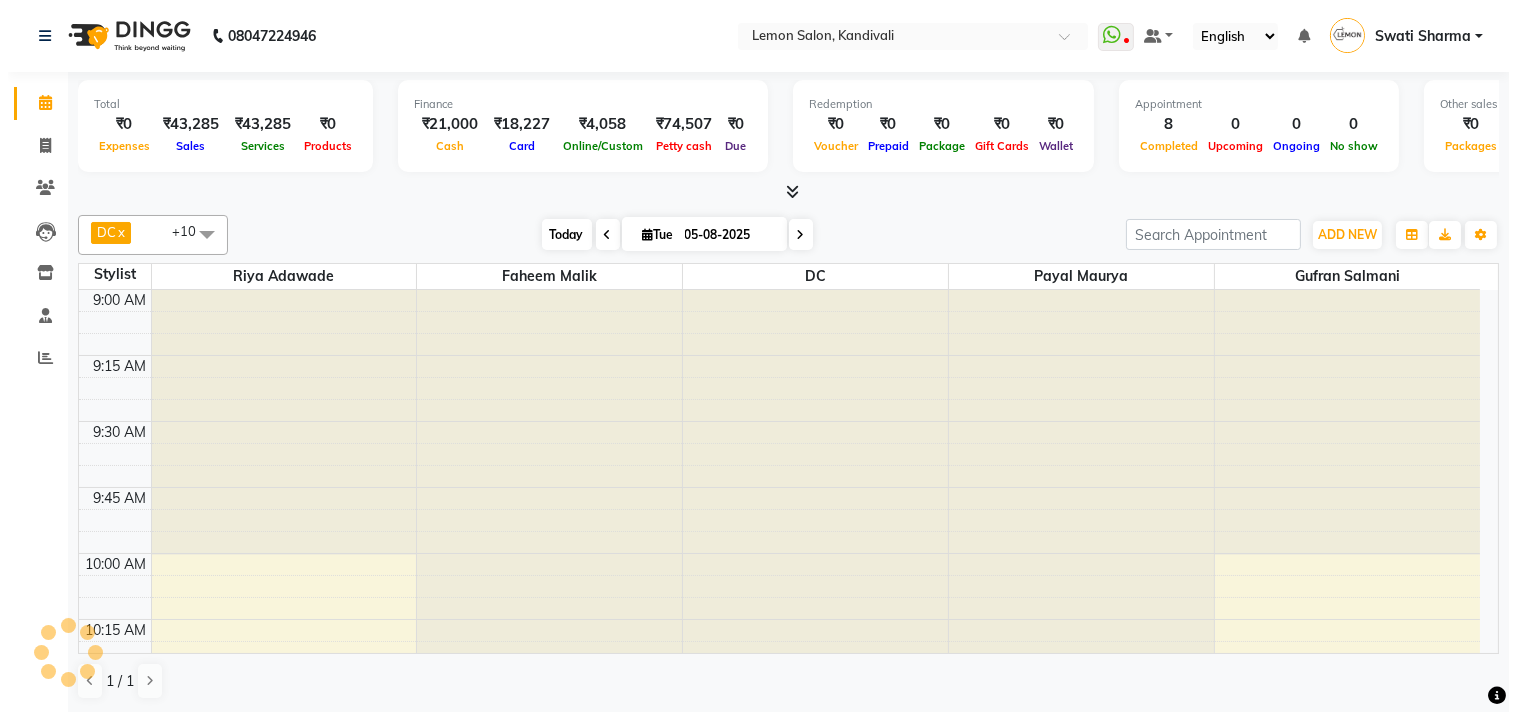 scroll, scrollTop: 2387, scrollLeft: 0, axis: vertical 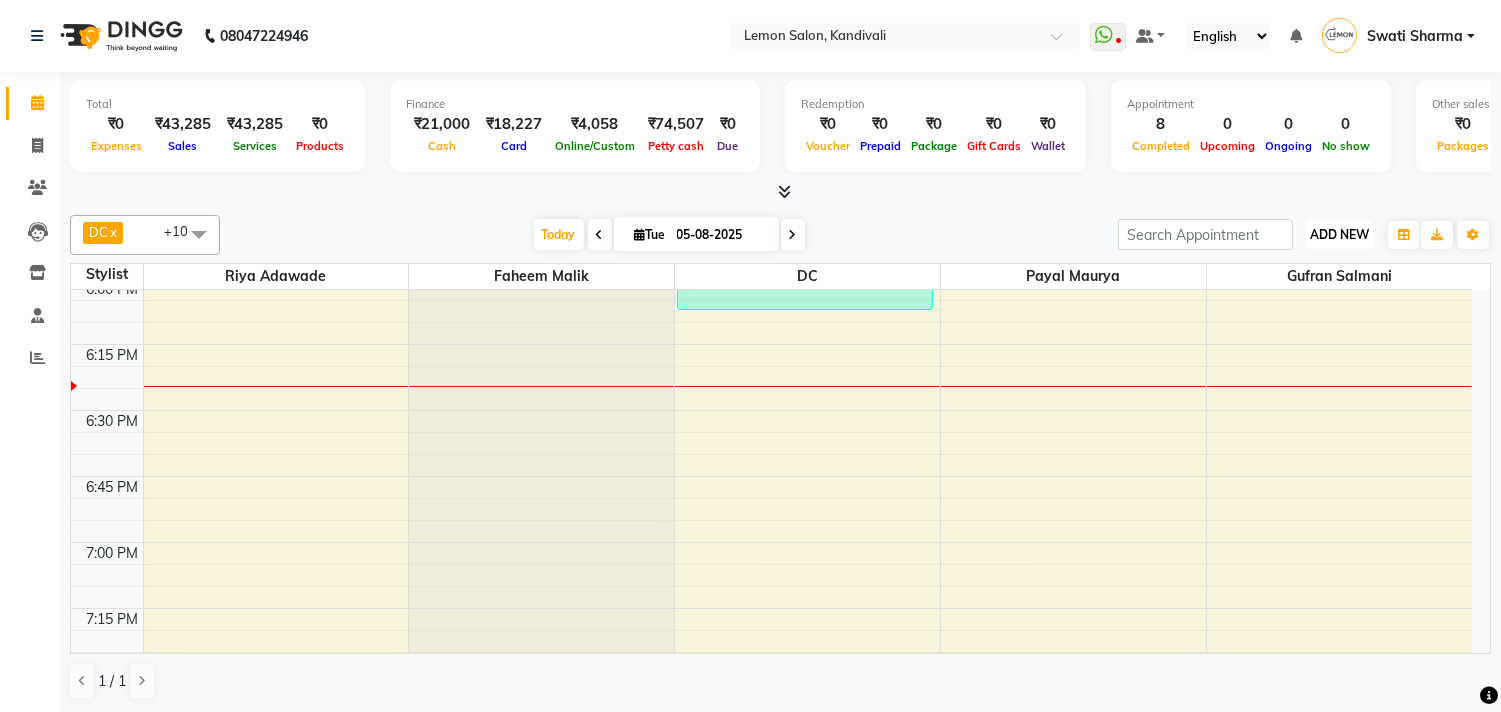 click on "ADD NEW" at bounding box center [1339, 234] 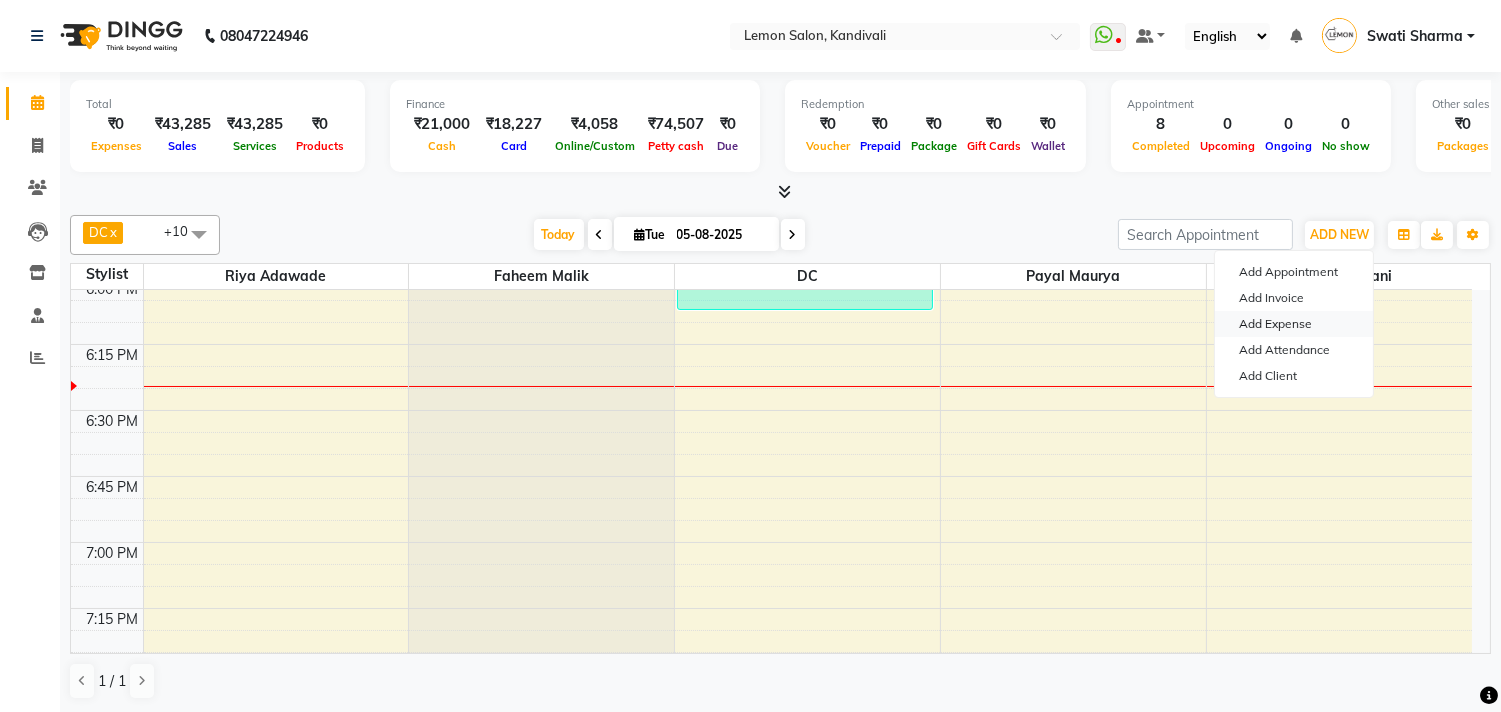 click on "Add Expense" at bounding box center (1294, 324) 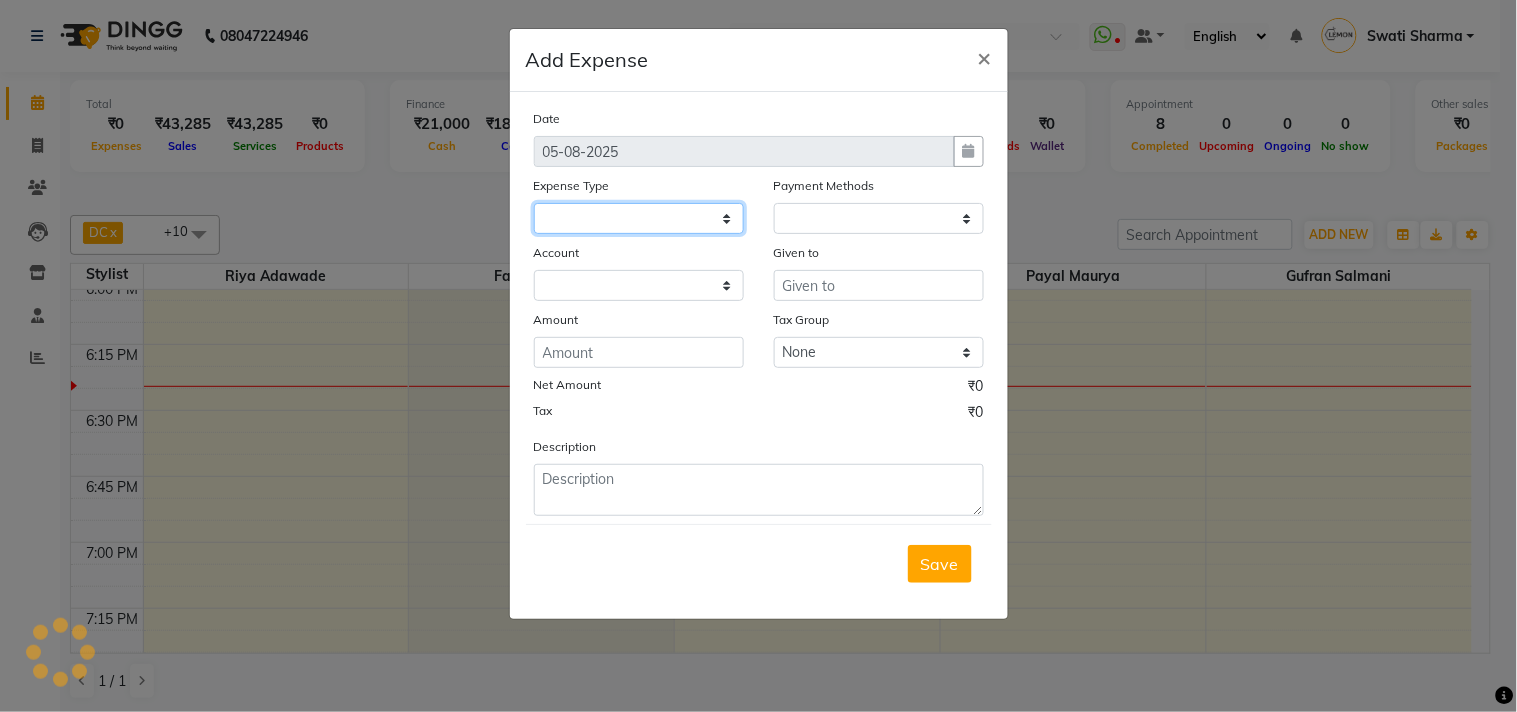click 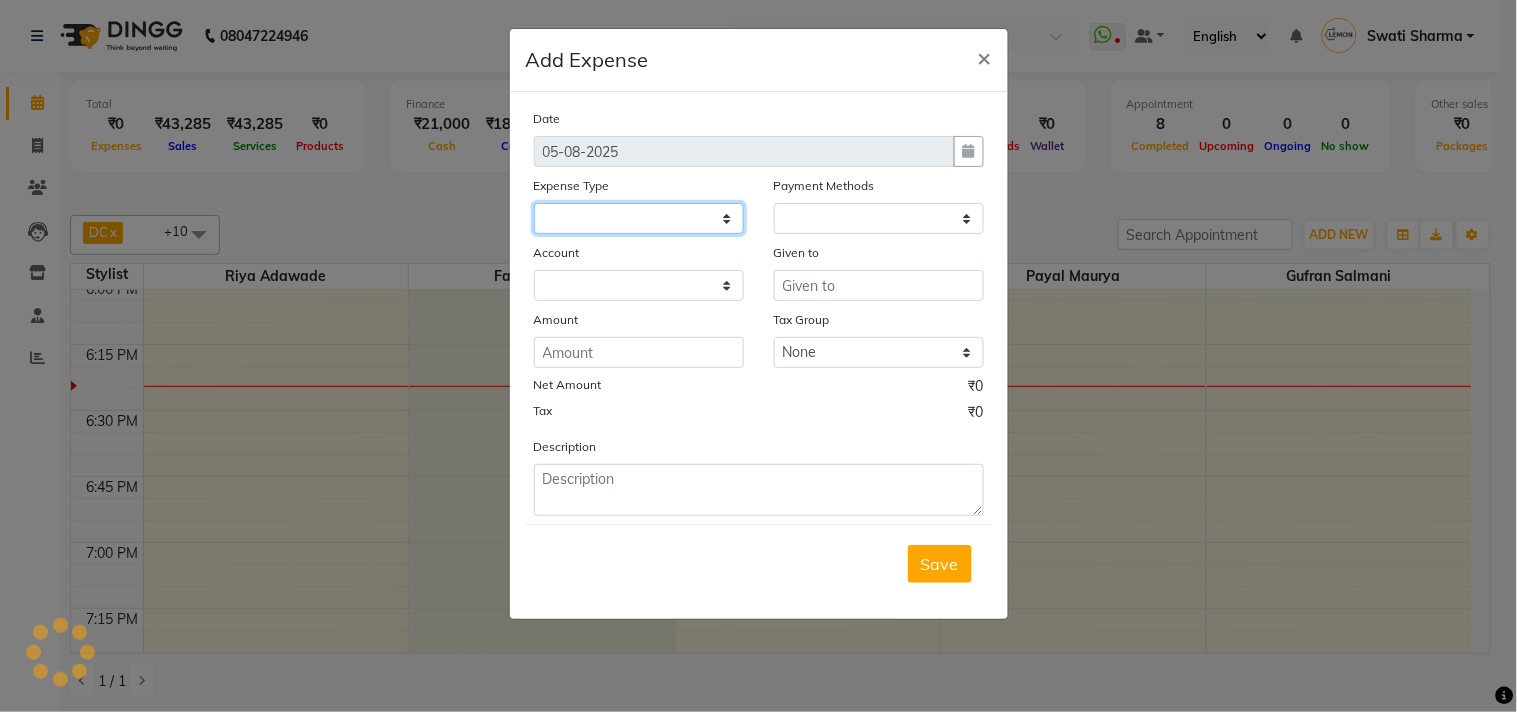 select 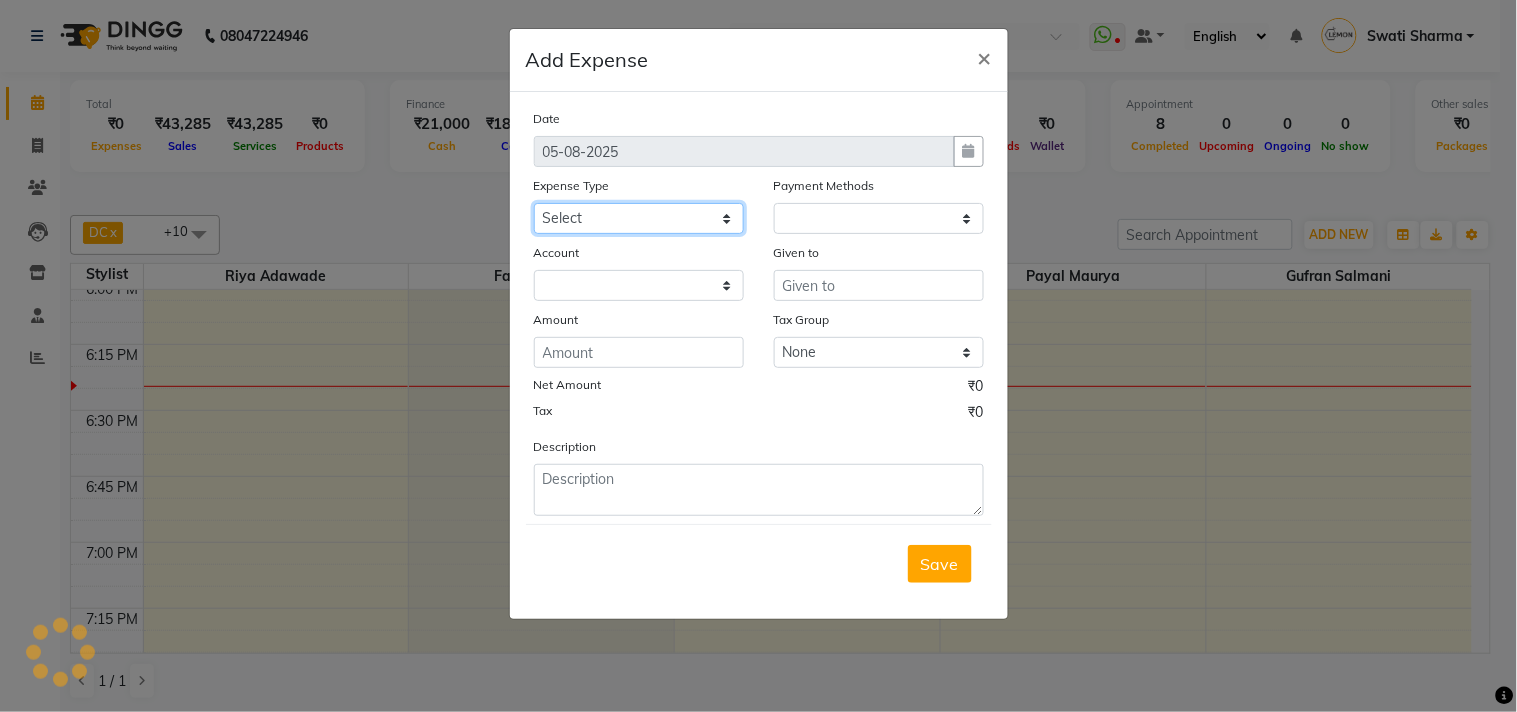 select on "5359" 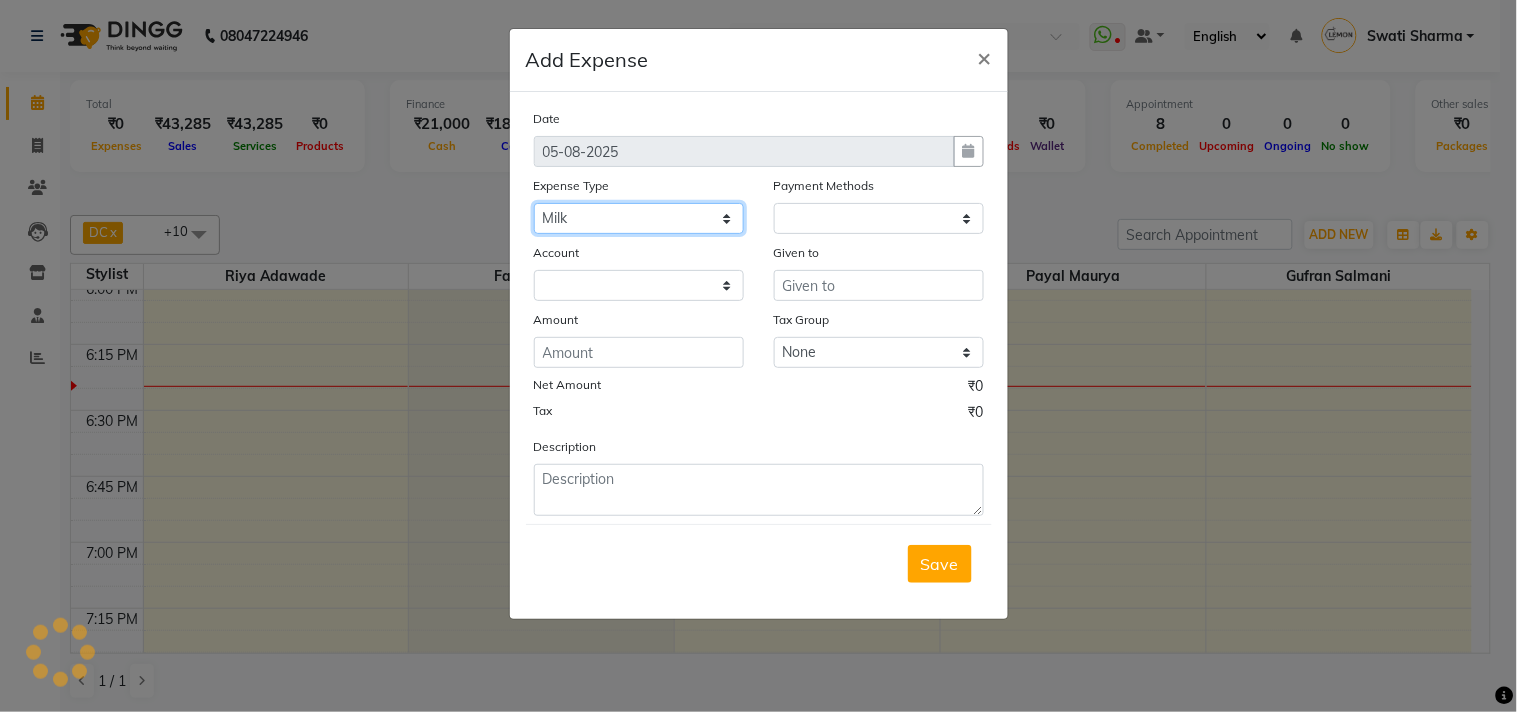 click on "Select Advance Cash transfer to hub Laundry Loan Membership Milk Miscellaneous MONTHLY GROCERY Prepaid Product Tip" 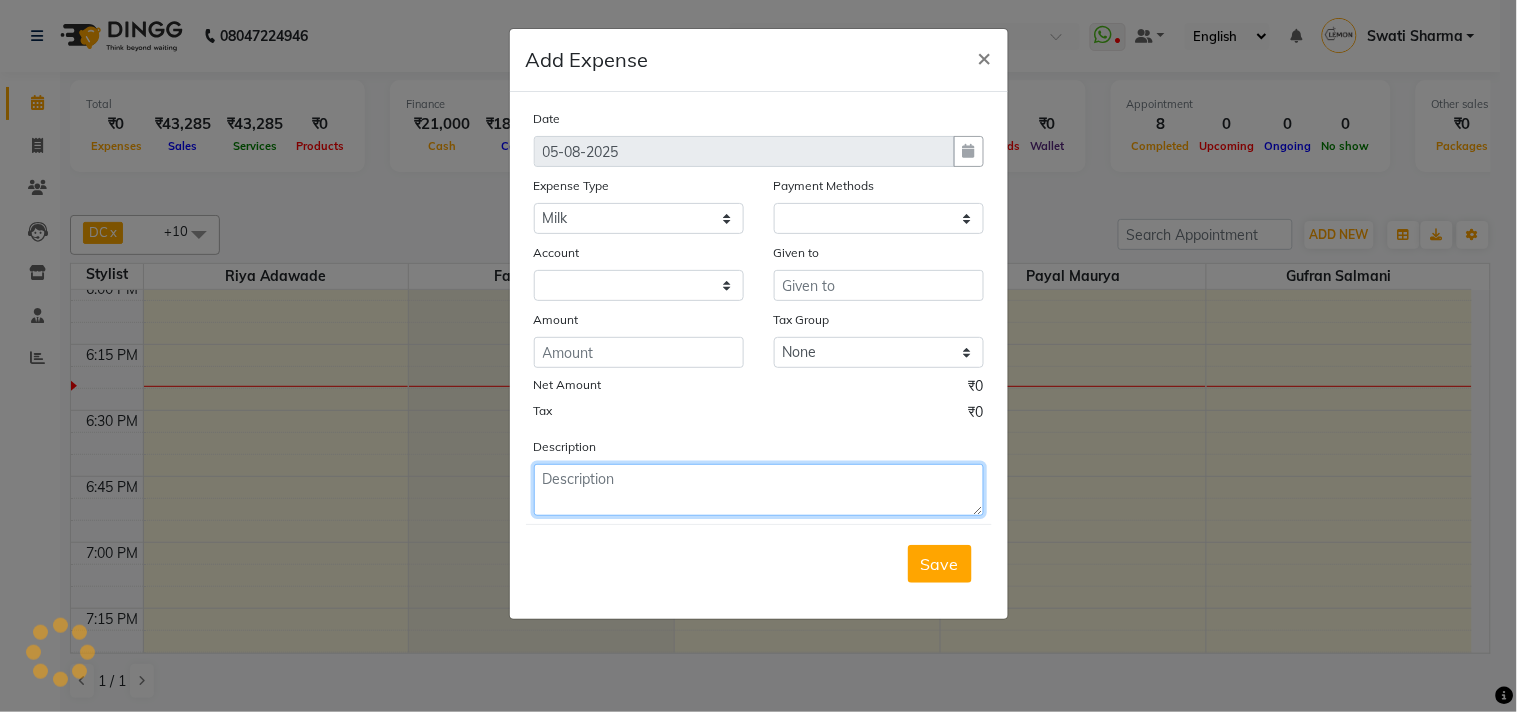 click 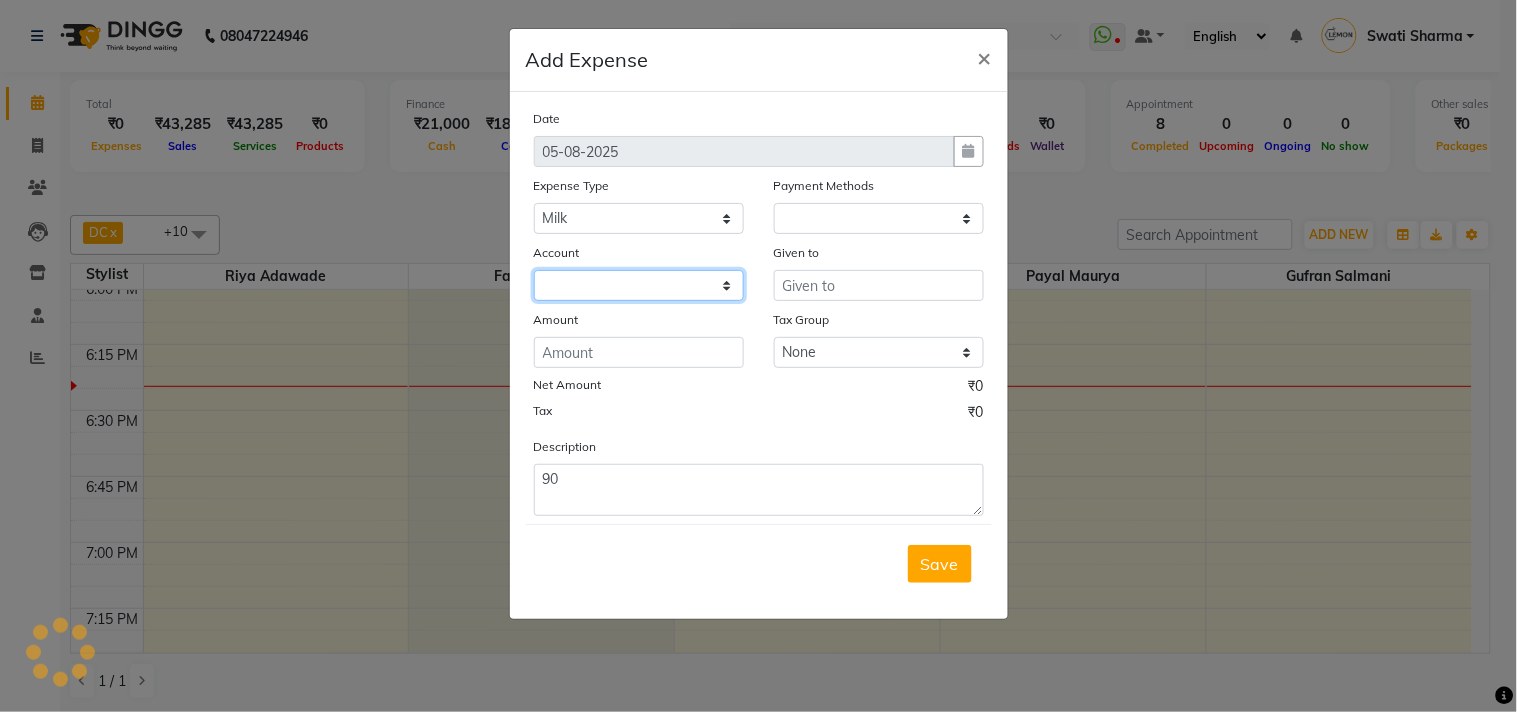 click 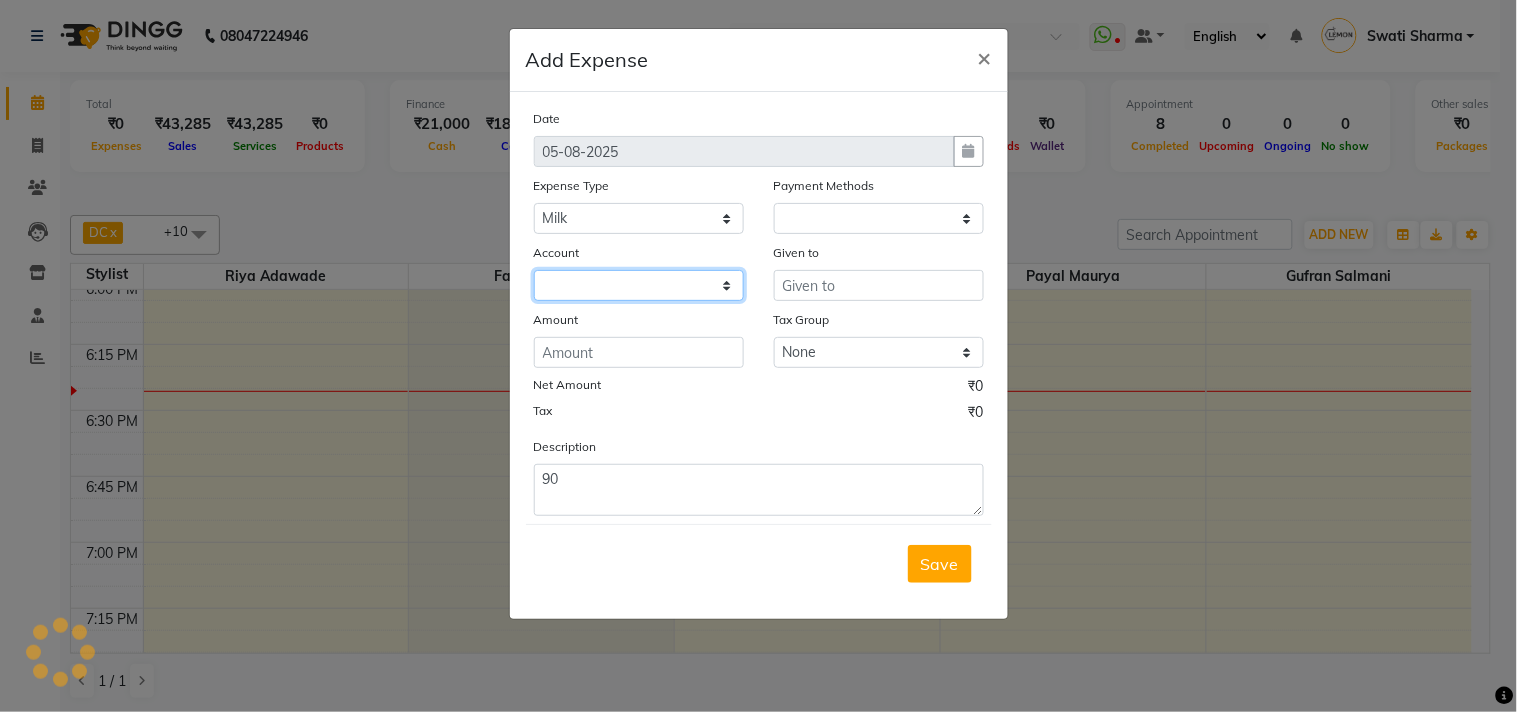 click 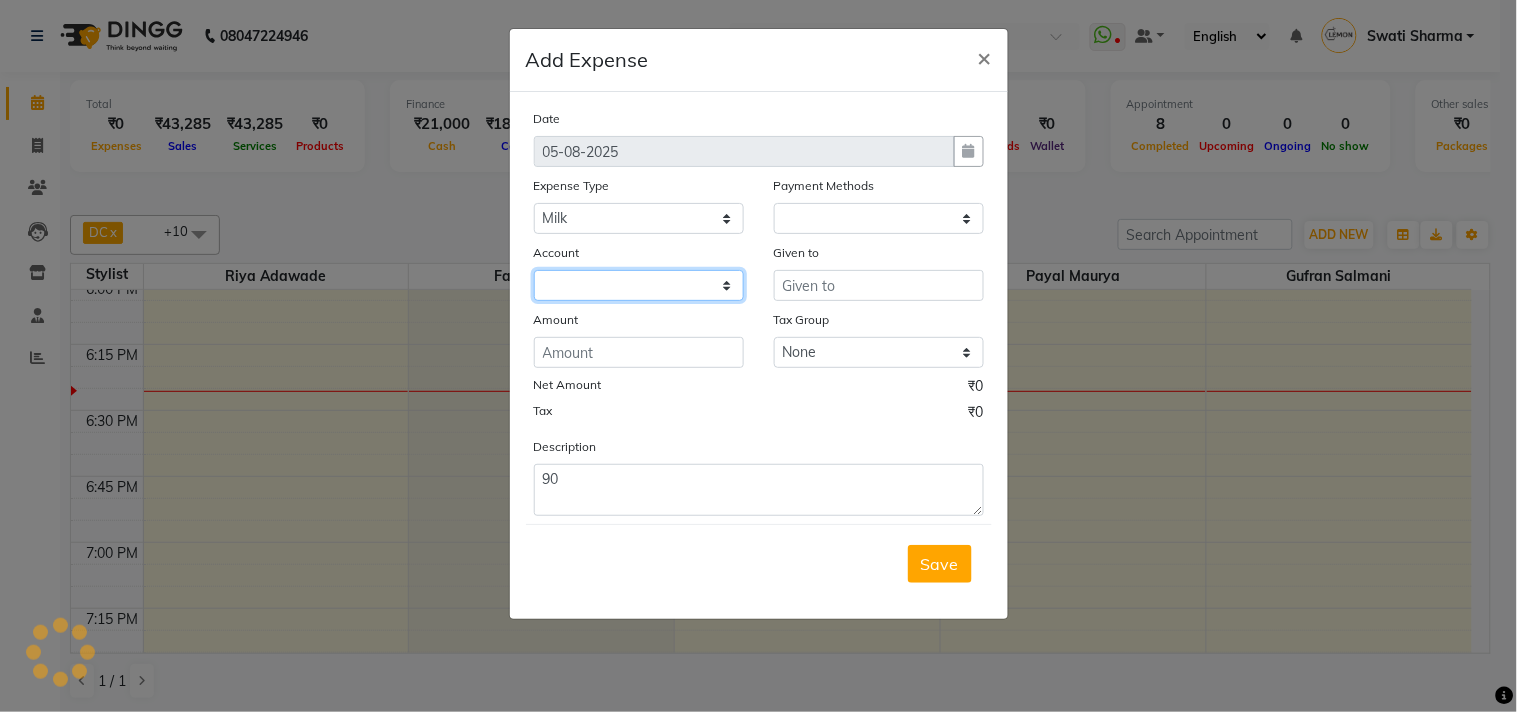 click 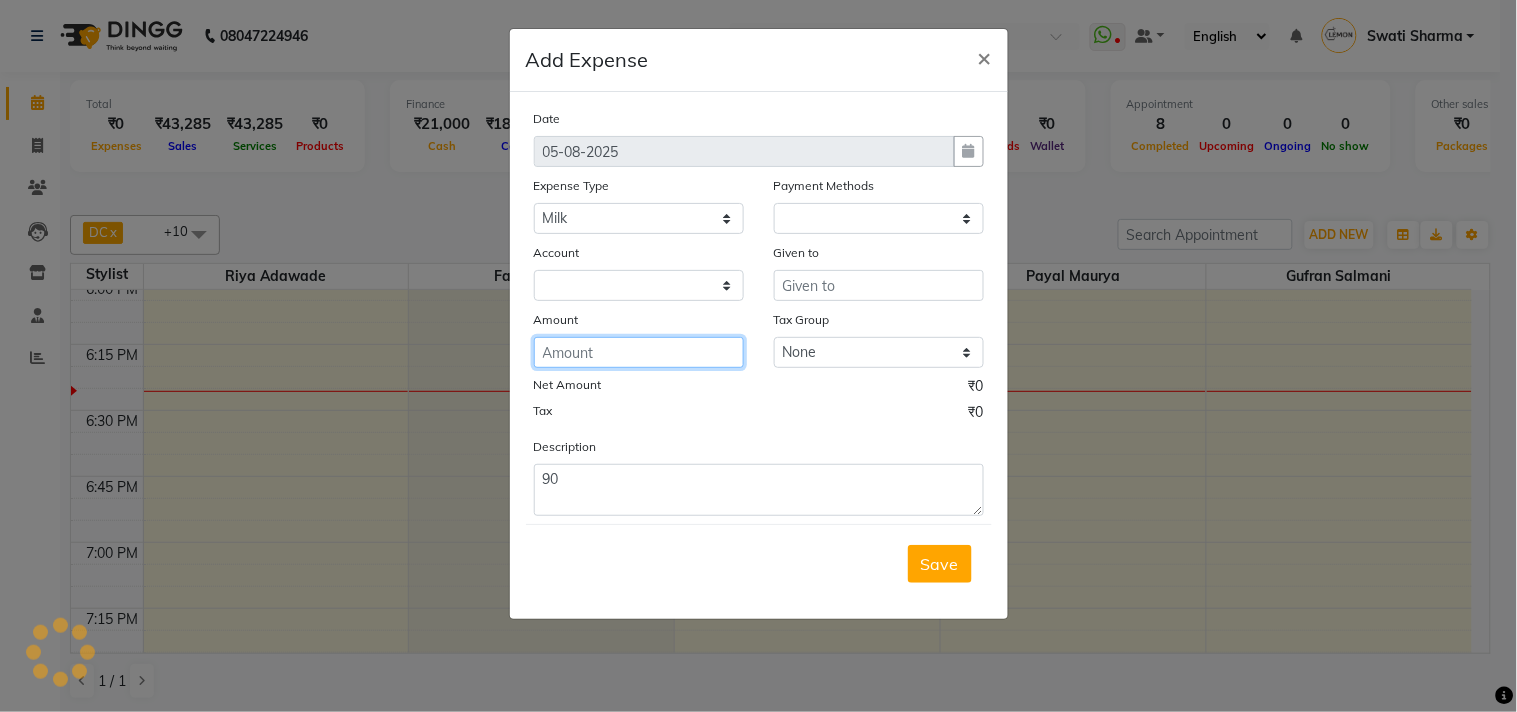 click 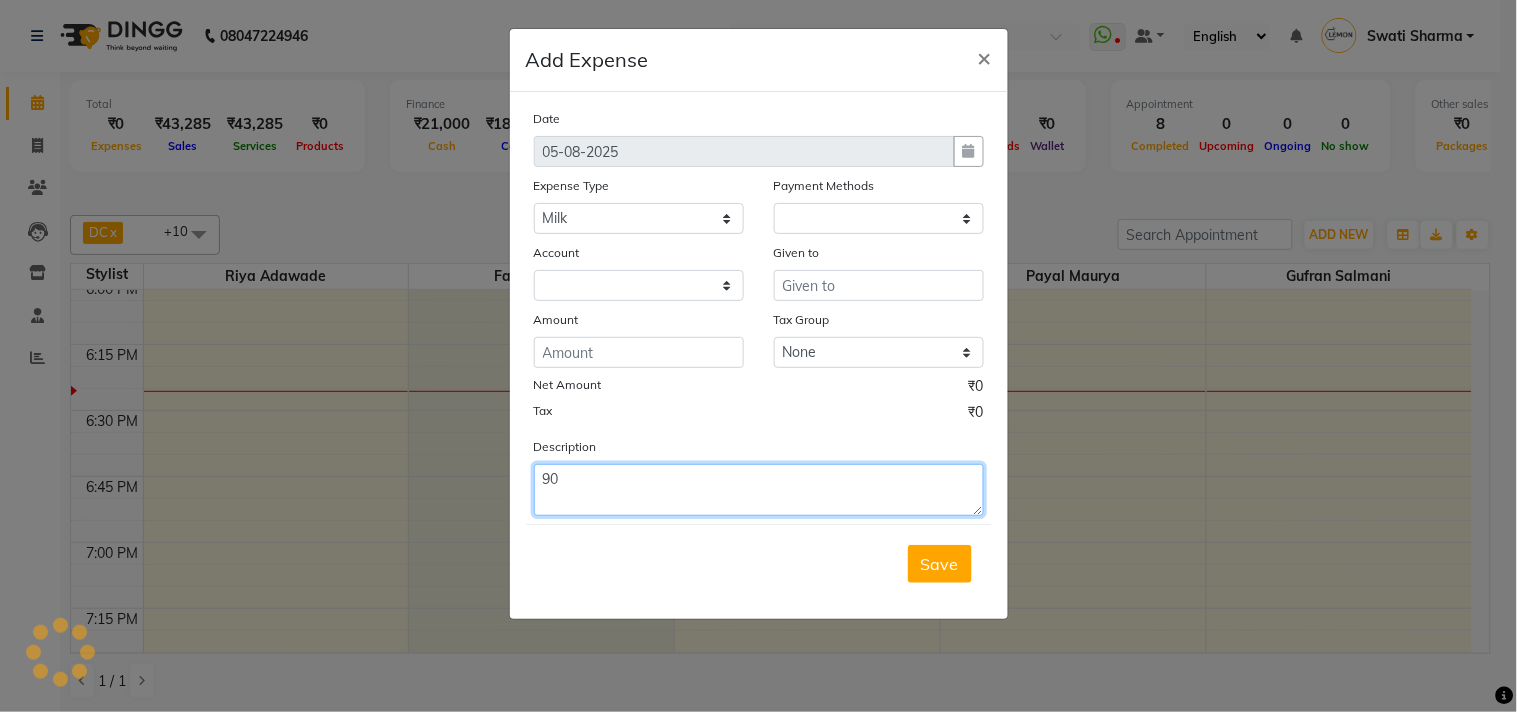 click on "90" 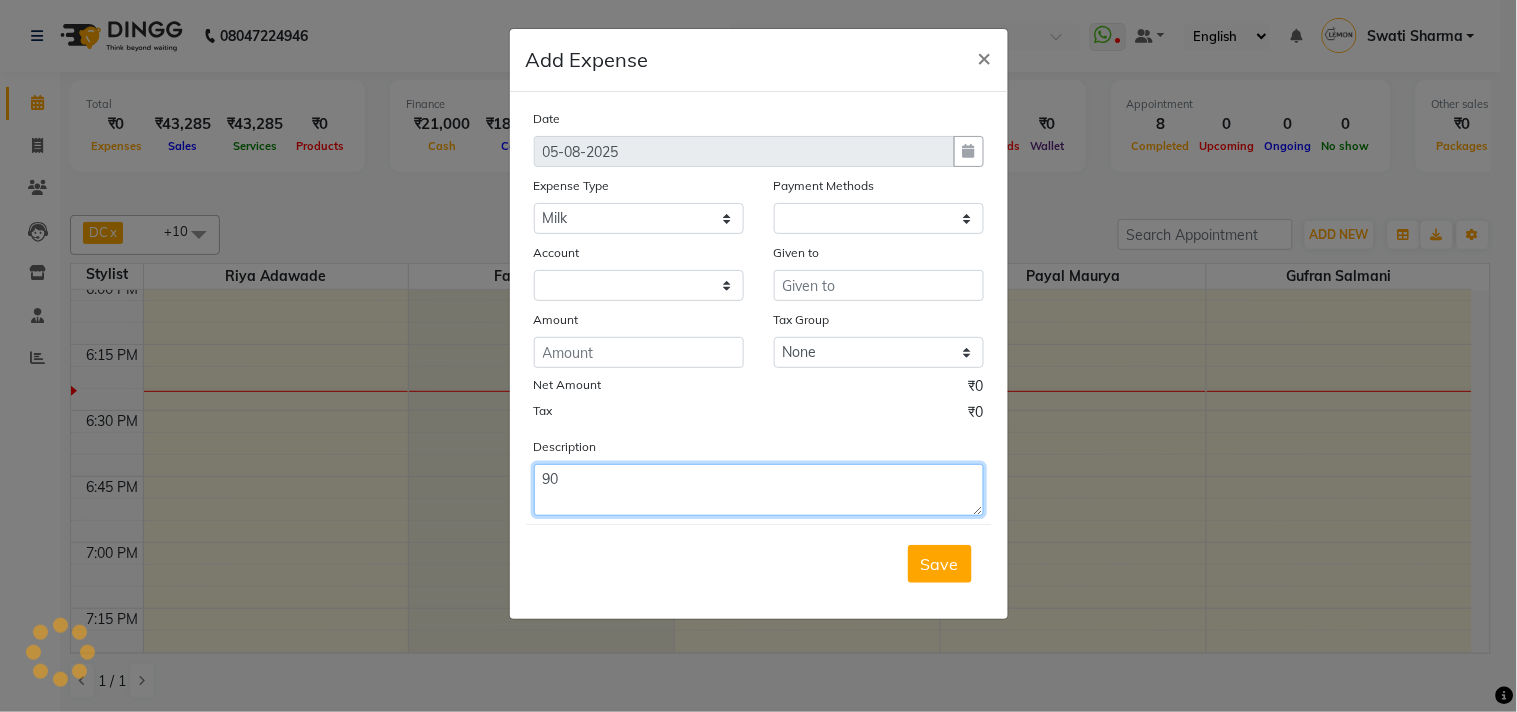 type on "9" 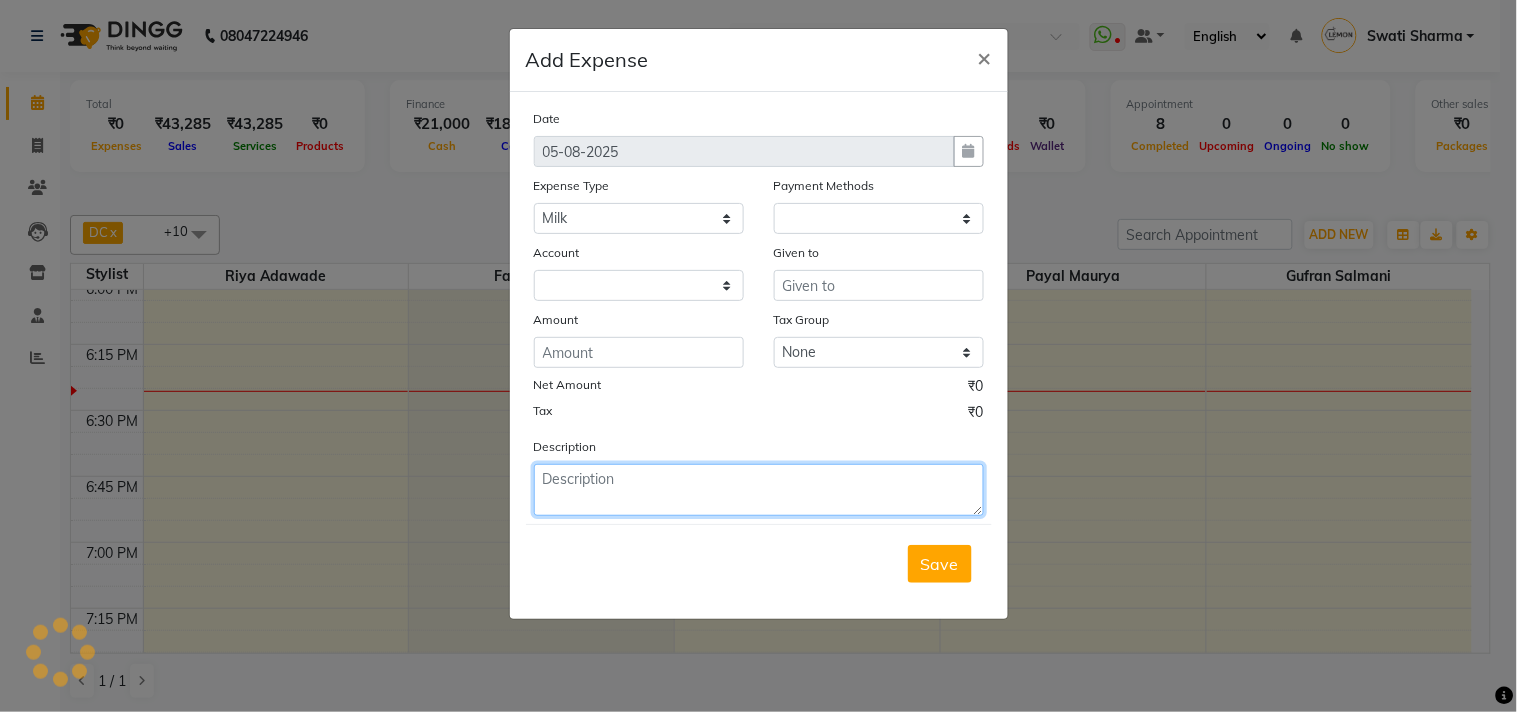 type 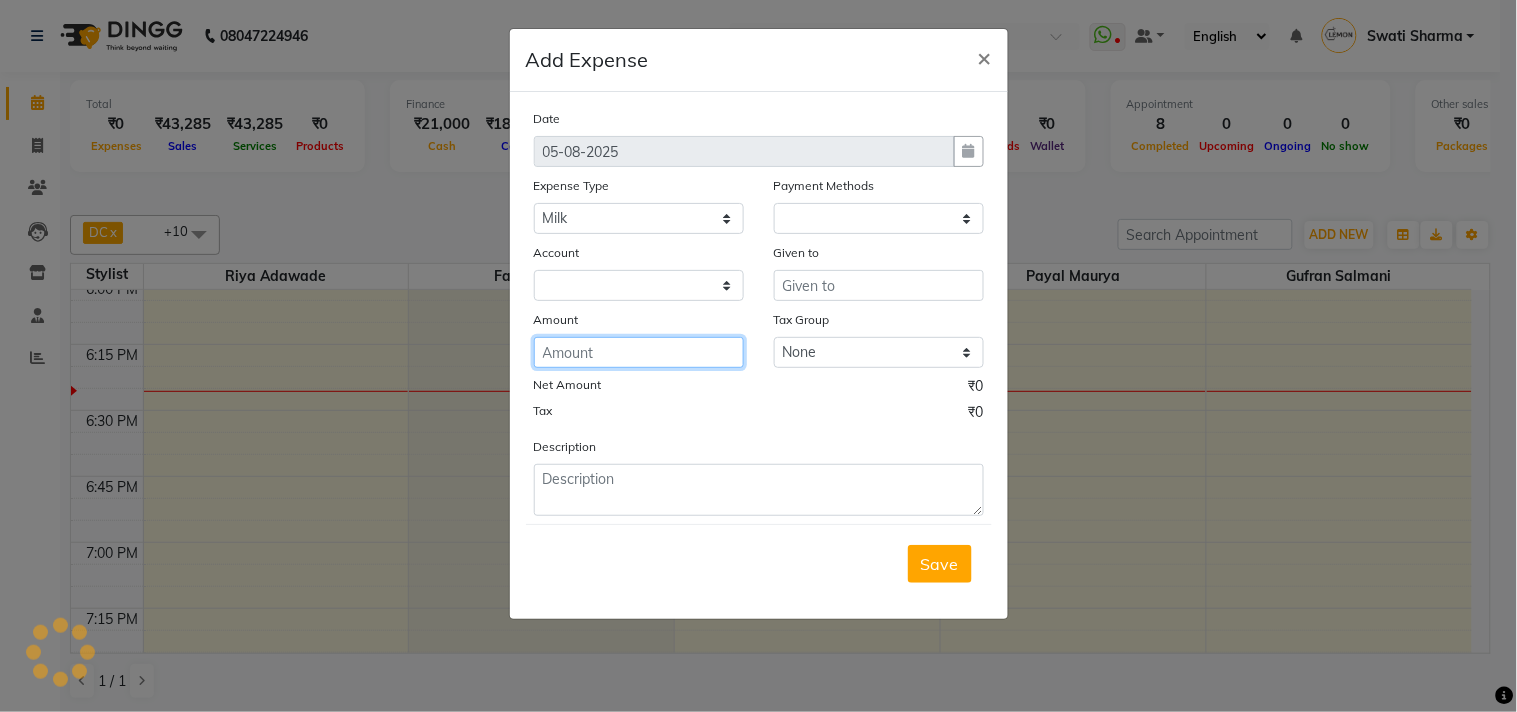 click 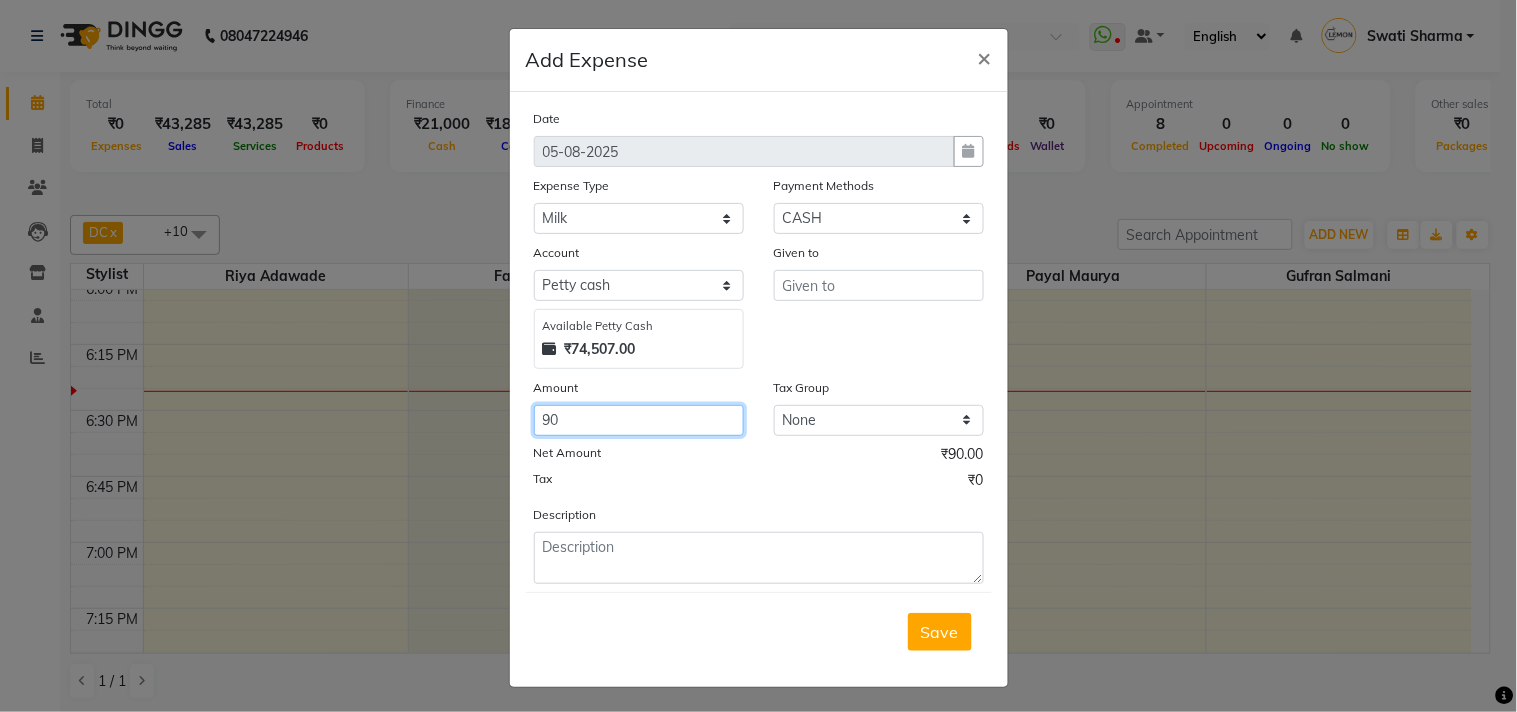 type on "90" 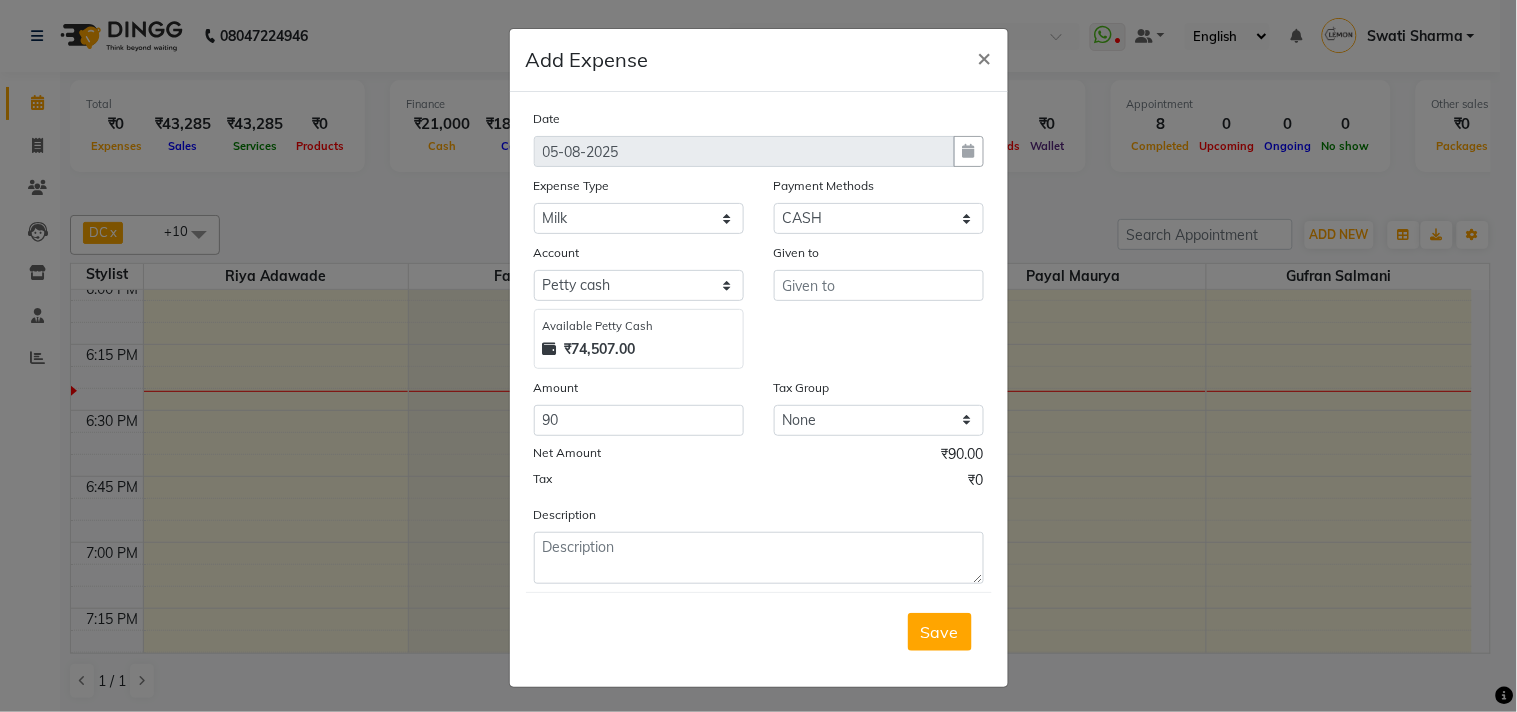 click on "Given to" 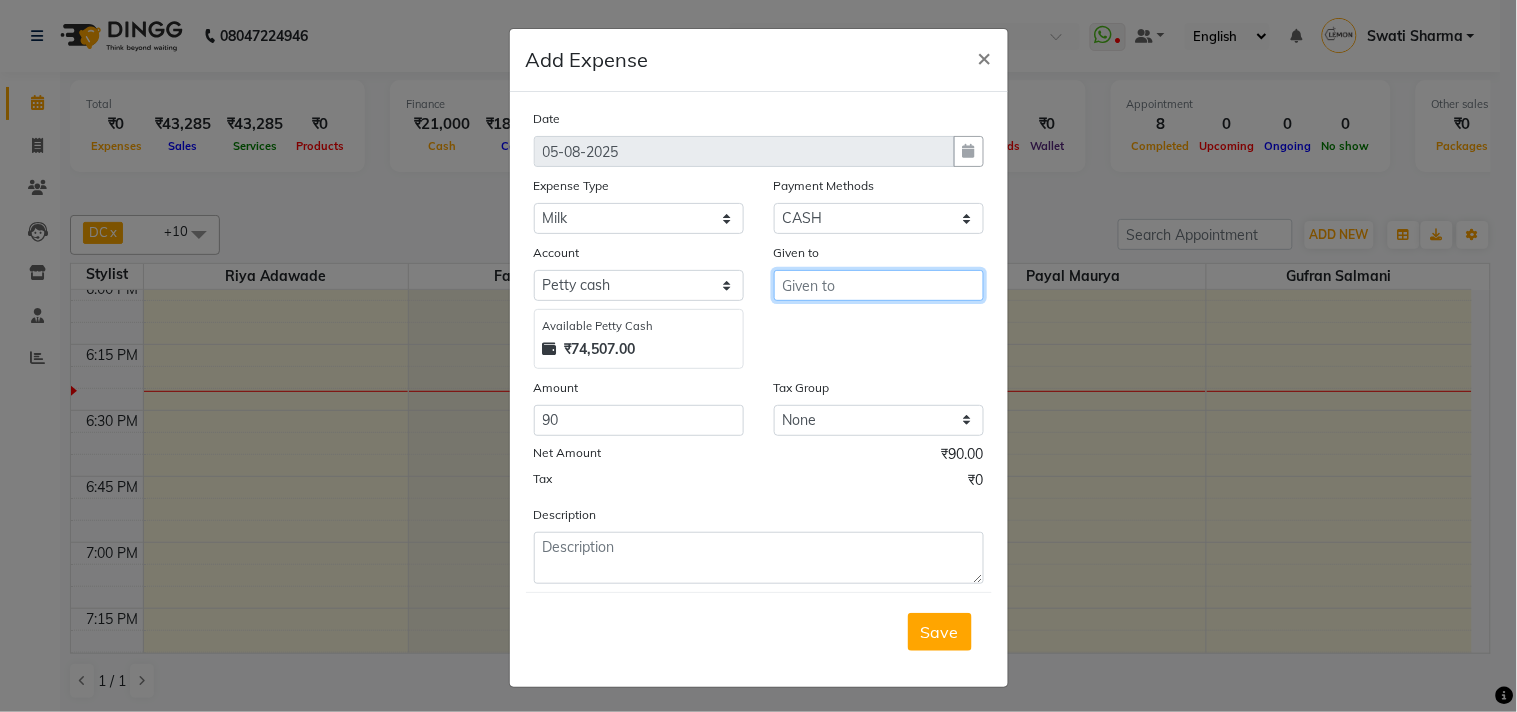 click at bounding box center [879, 285] 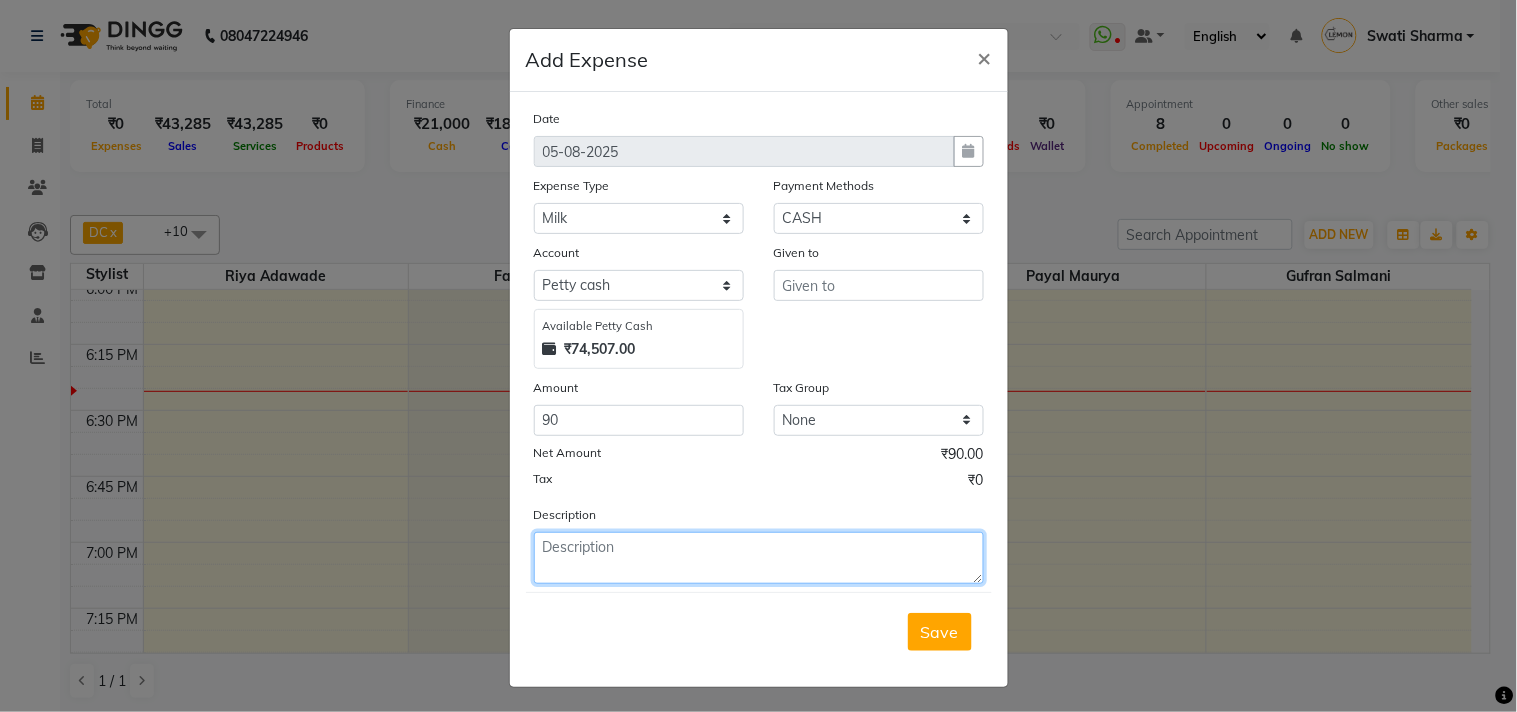 click 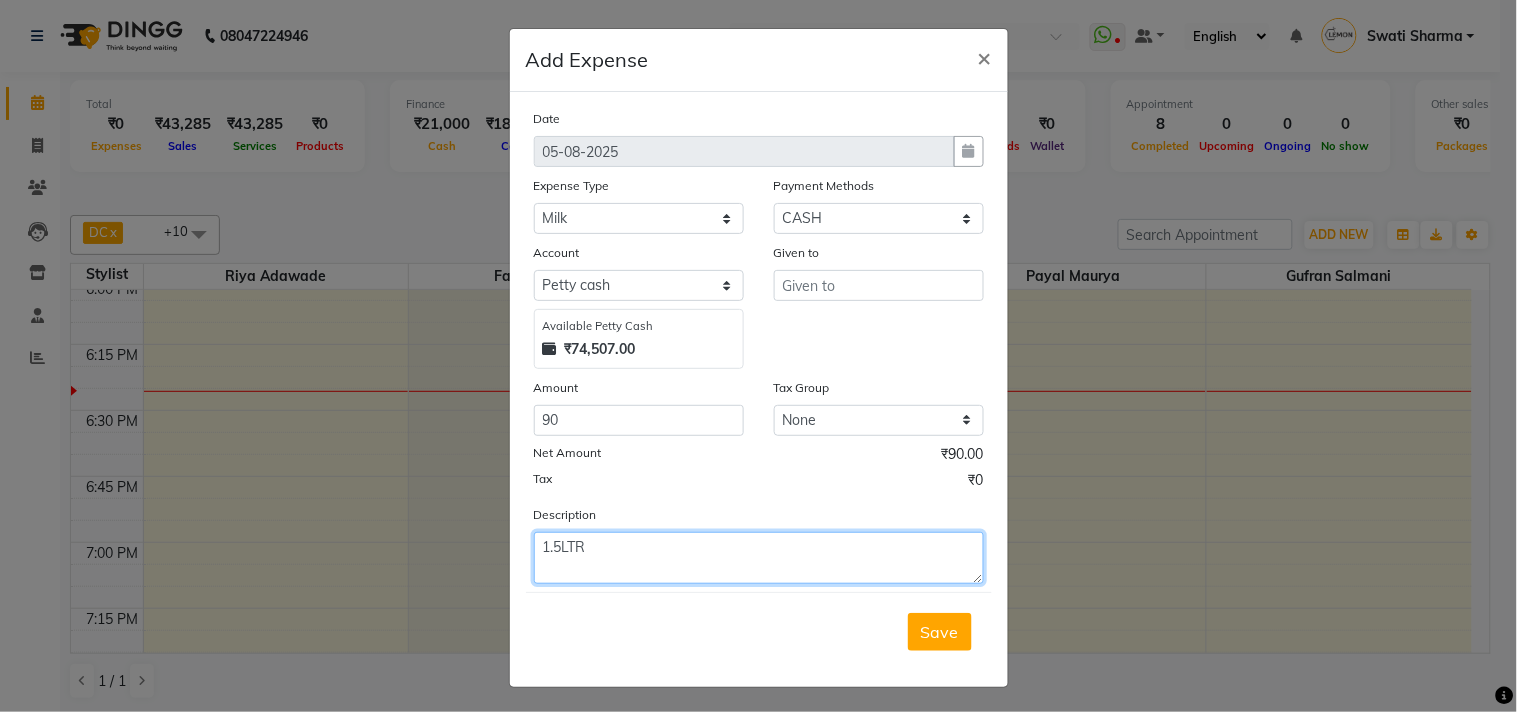 click on "1.5LTR" 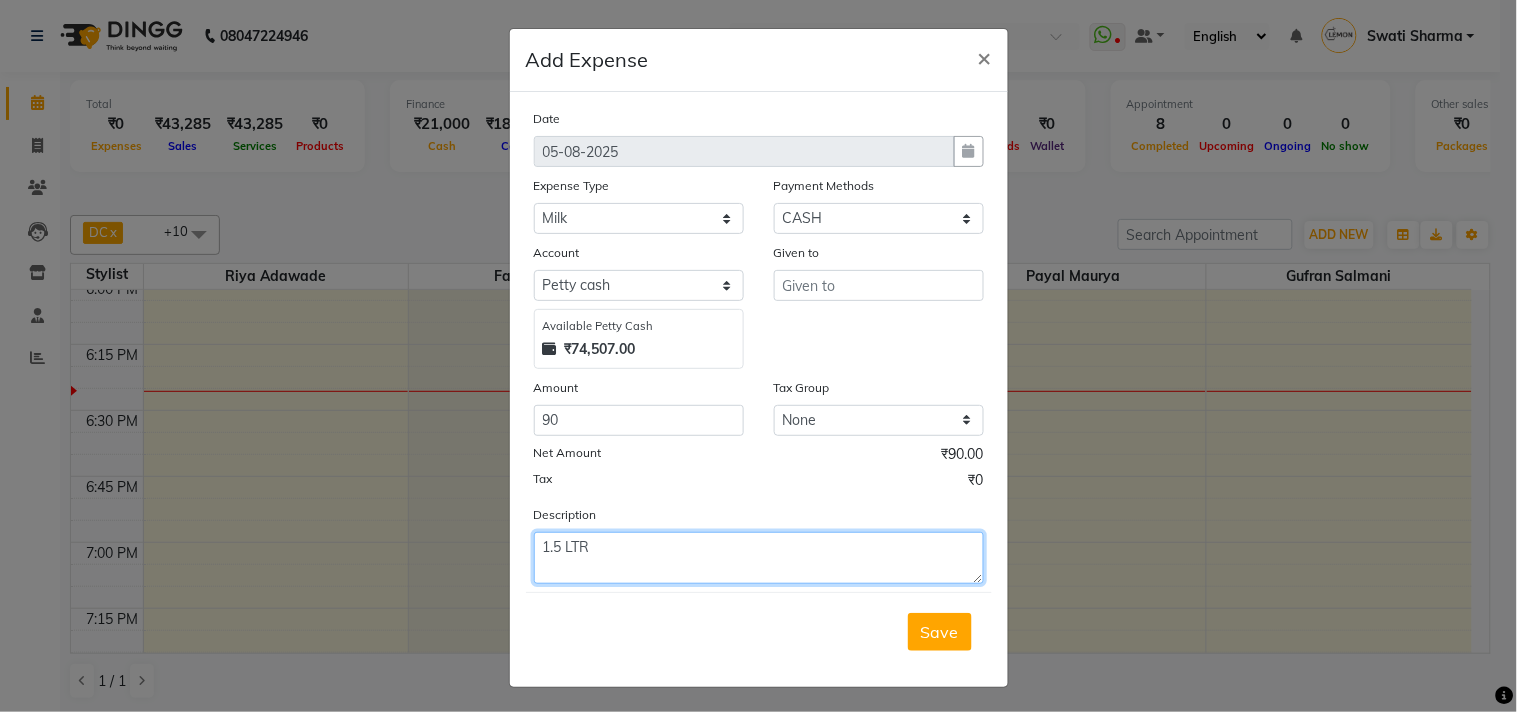 type on "1.5 LTR" 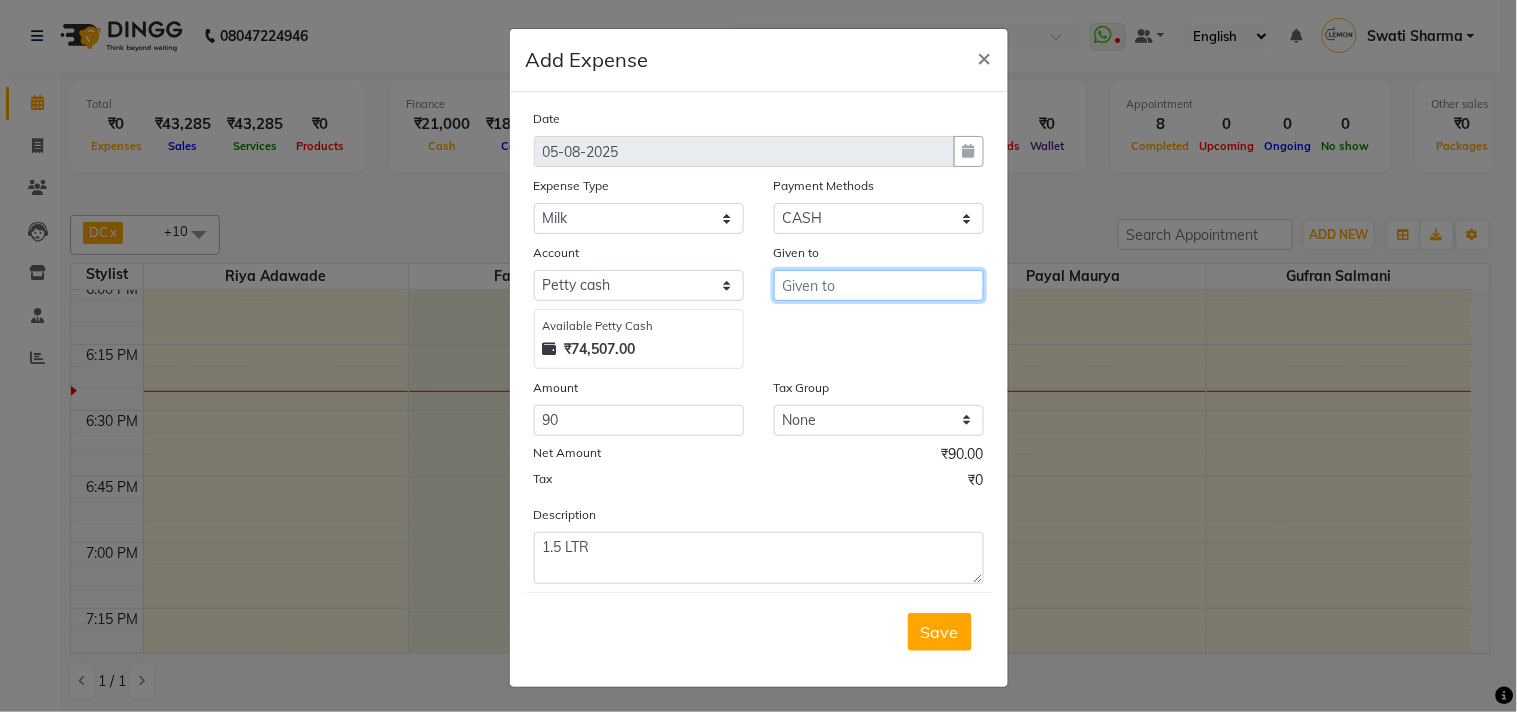 click at bounding box center [879, 285] 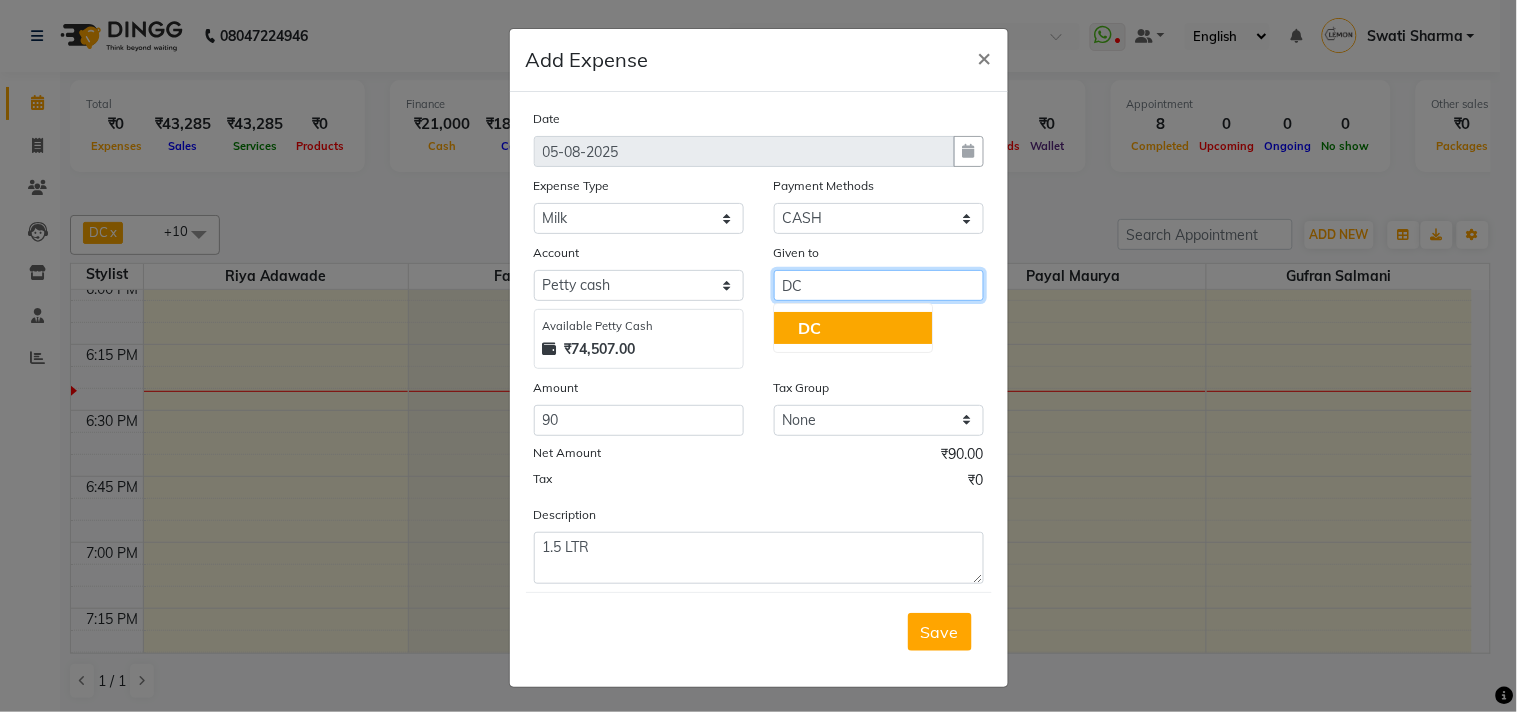 click on "DC" at bounding box center [853, 328] 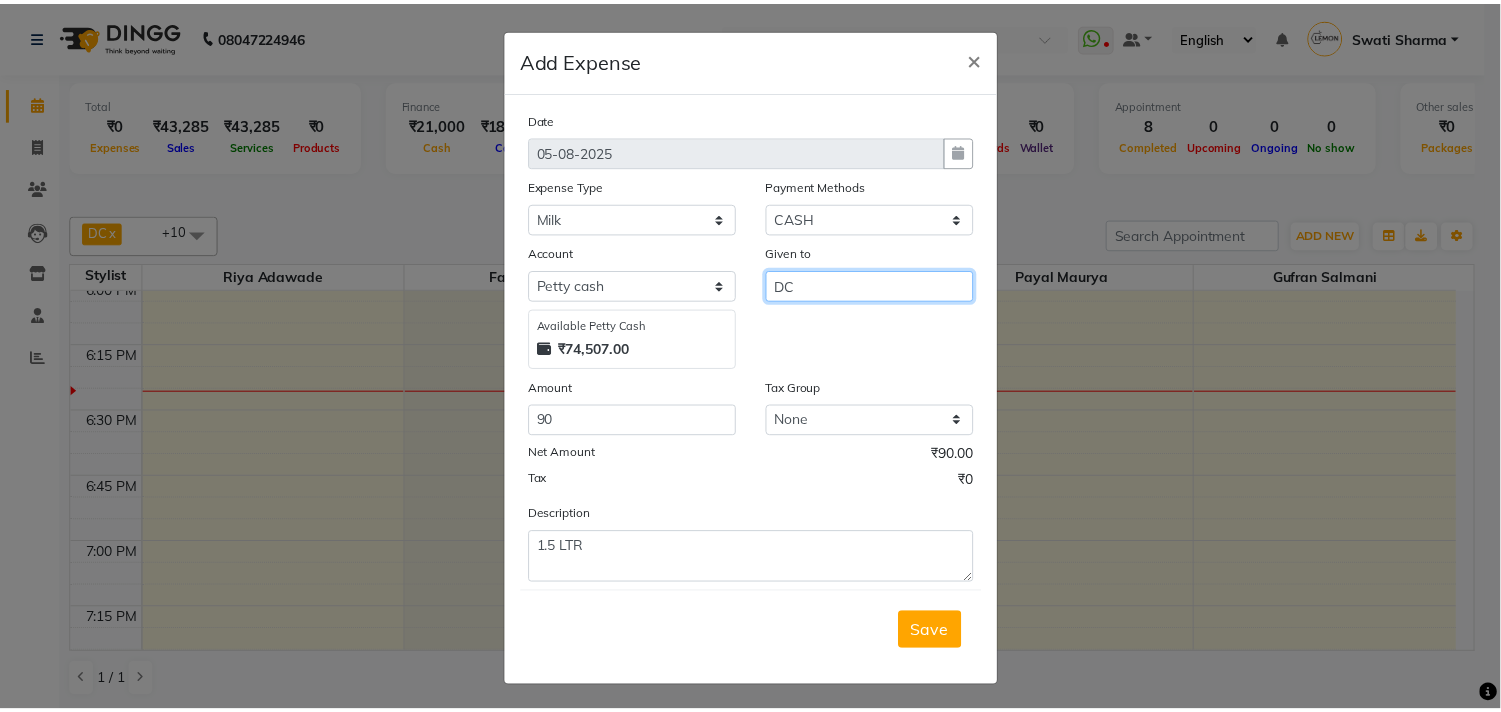 scroll, scrollTop: 5, scrollLeft: 0, axis: vertical 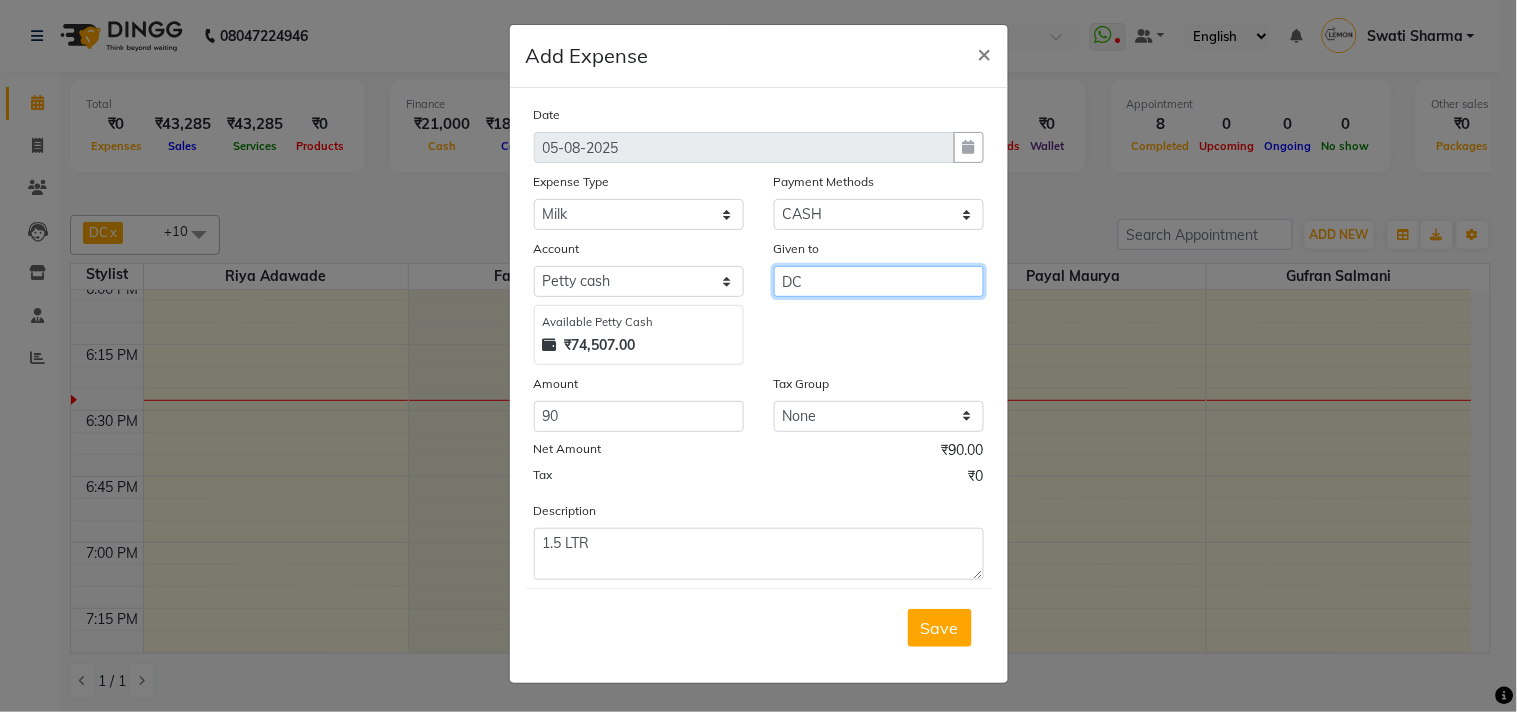 type on "DC" 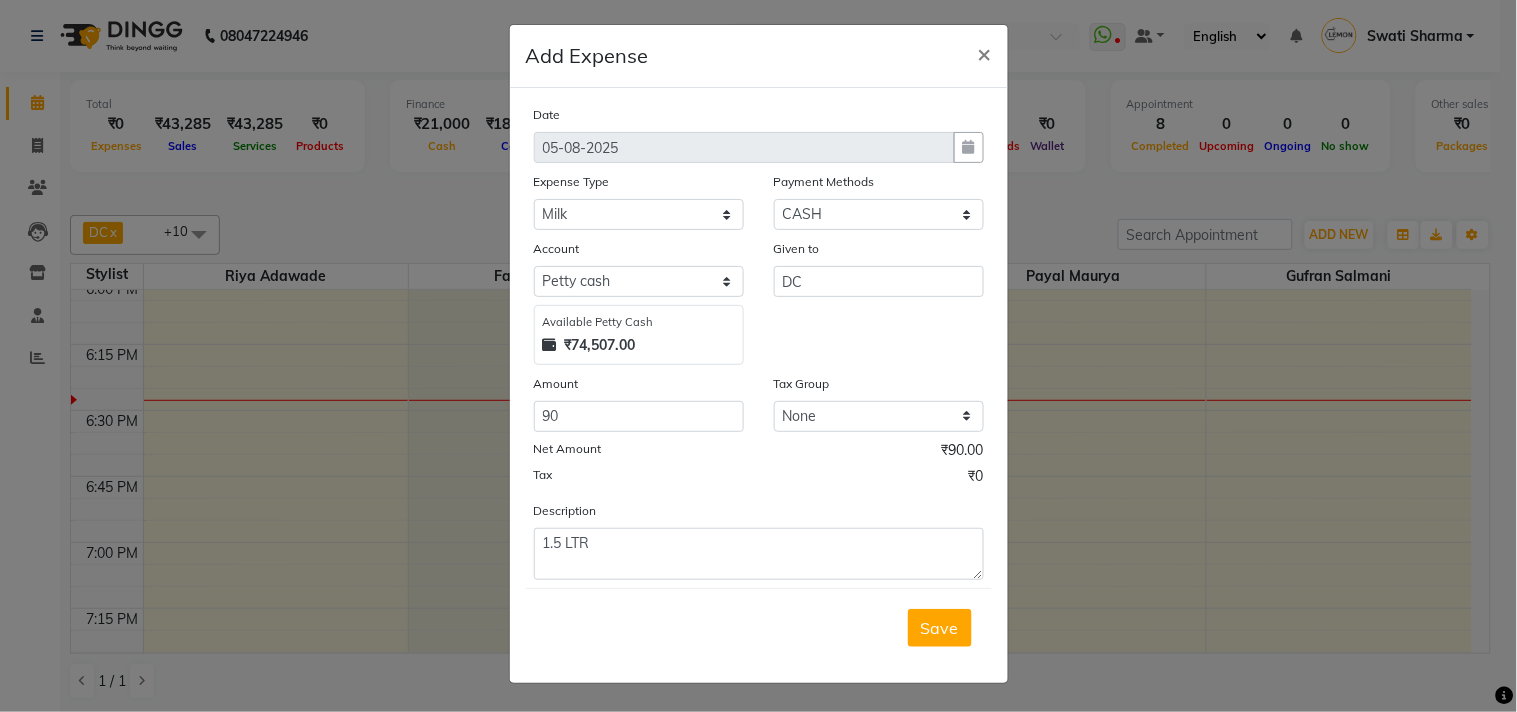 click on "Date 05-08-2025 Expense Type Select Advance Cash transfer to hub Laundry Loan Membership Milk Miscellaneous MONTHLY GROCERY Prepaid Product Tip Payment Methods Select Package Voucher Prepaid CASH GPay CARD Cheque Wallet Account Select Default account Petty cash Available Petty Cash ₹74,507.00 Given to DC Amount 90 Tax Group None GST Net Amount ₹90.00 Tax ₹0 Description 1.5 LTR" 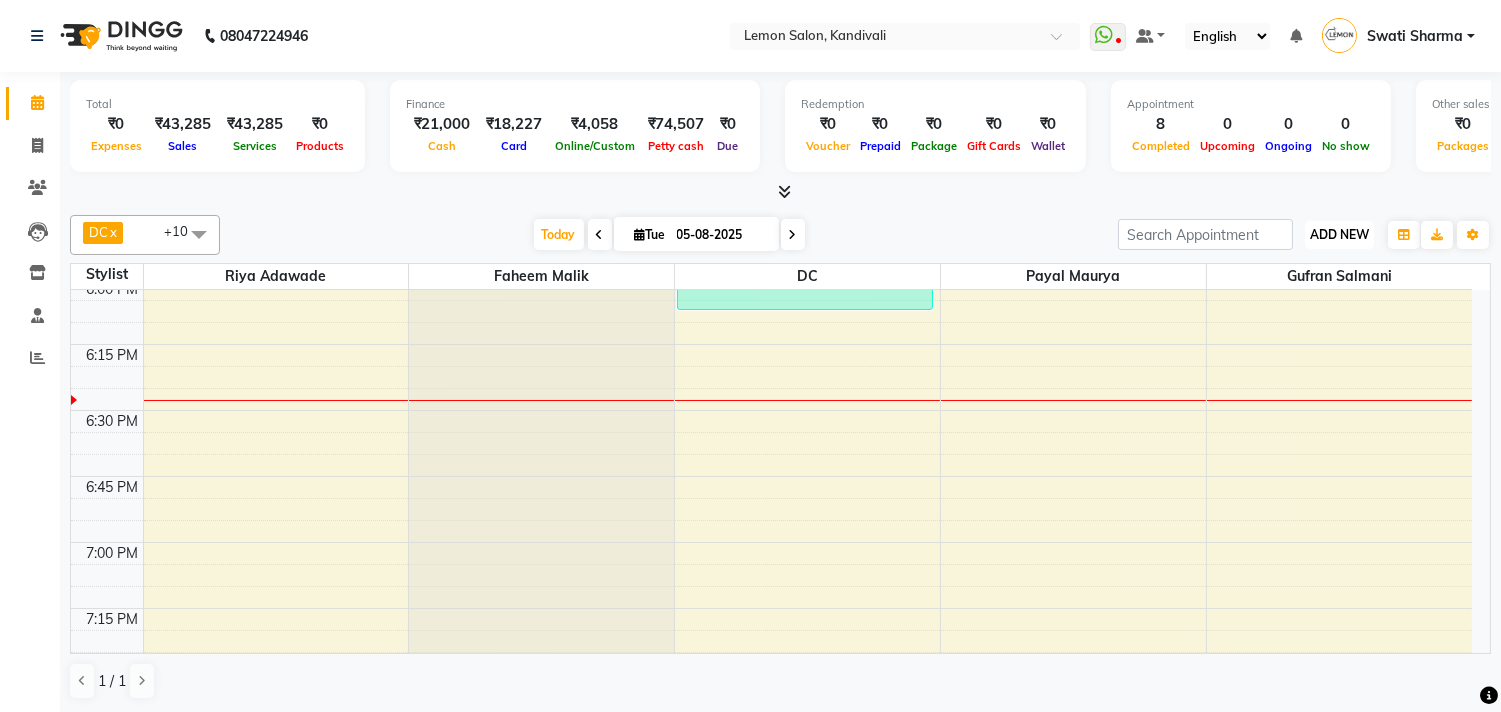 click on "ADD NEW" at bounding box center (1339, 234) 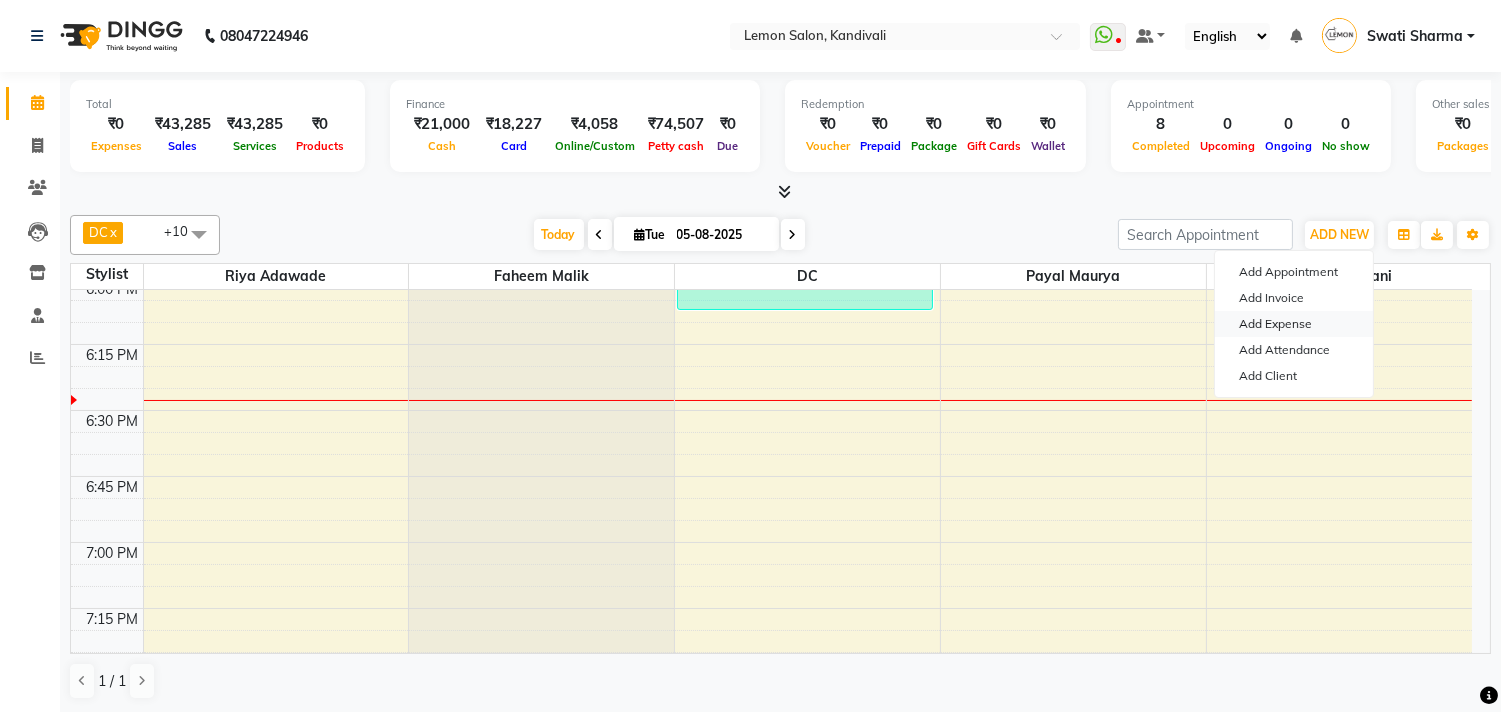 click on "Add Expense" at bounding box center [1294, 324] 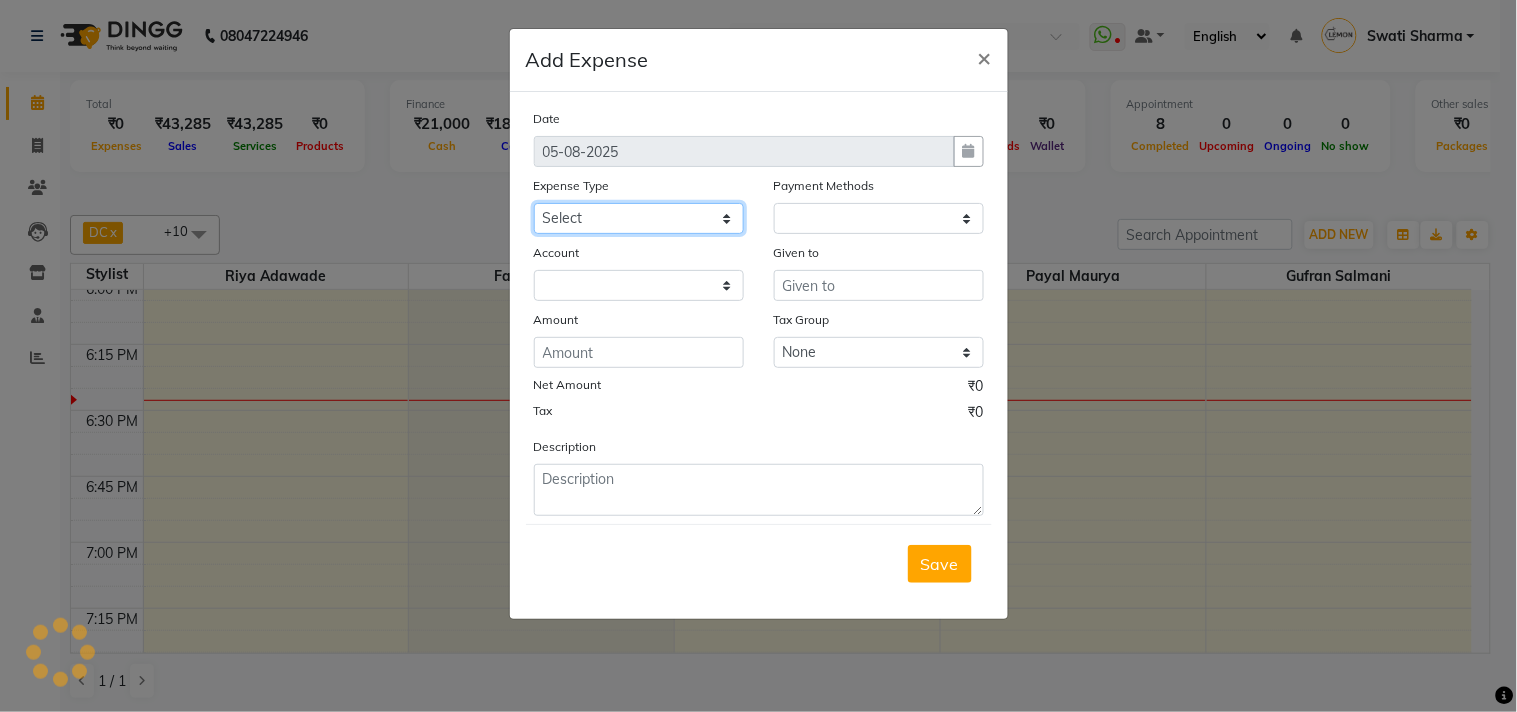 click on "Select Advance Cash transfer to hub Laundry Loan Membership Milk Miscellaneous MONTHLY GROCERY Prepaid Product Tip" 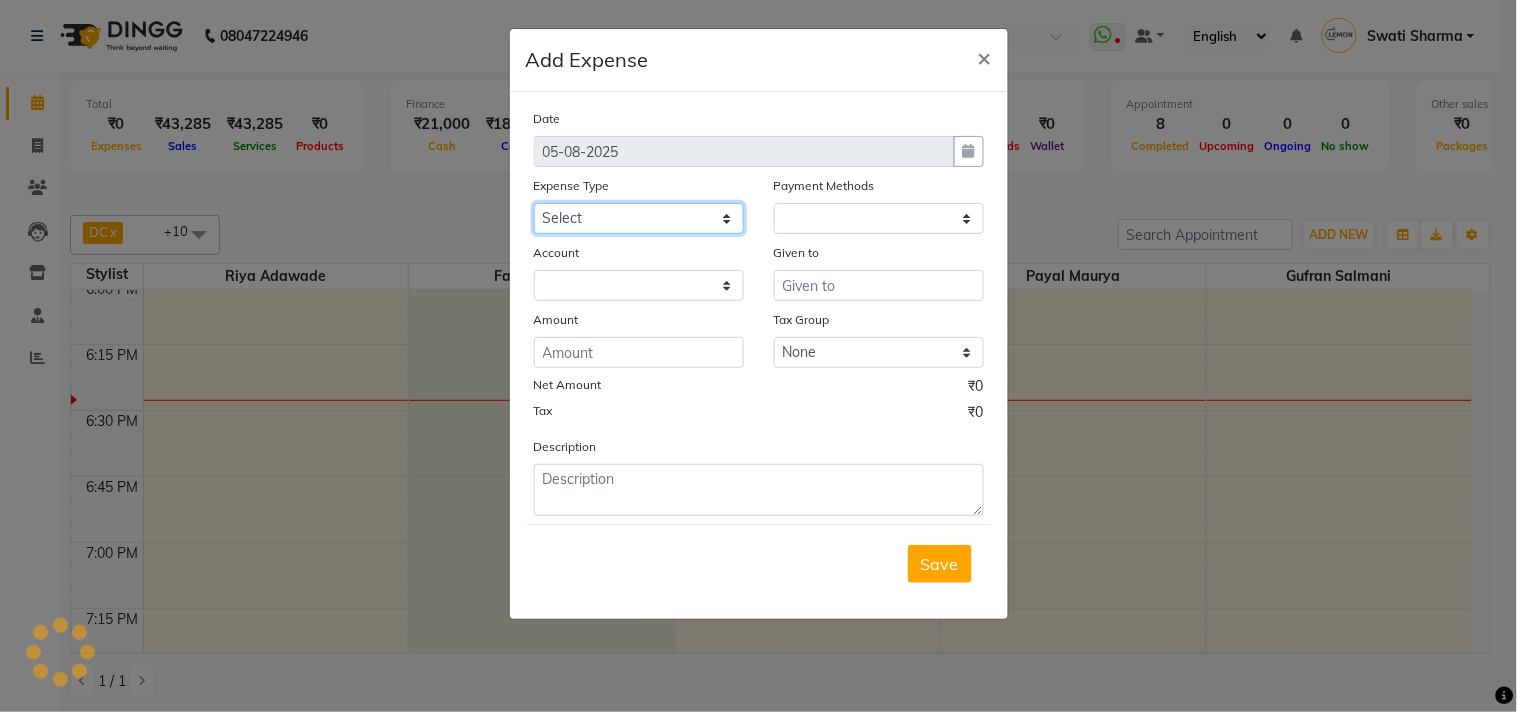 select on "2686" 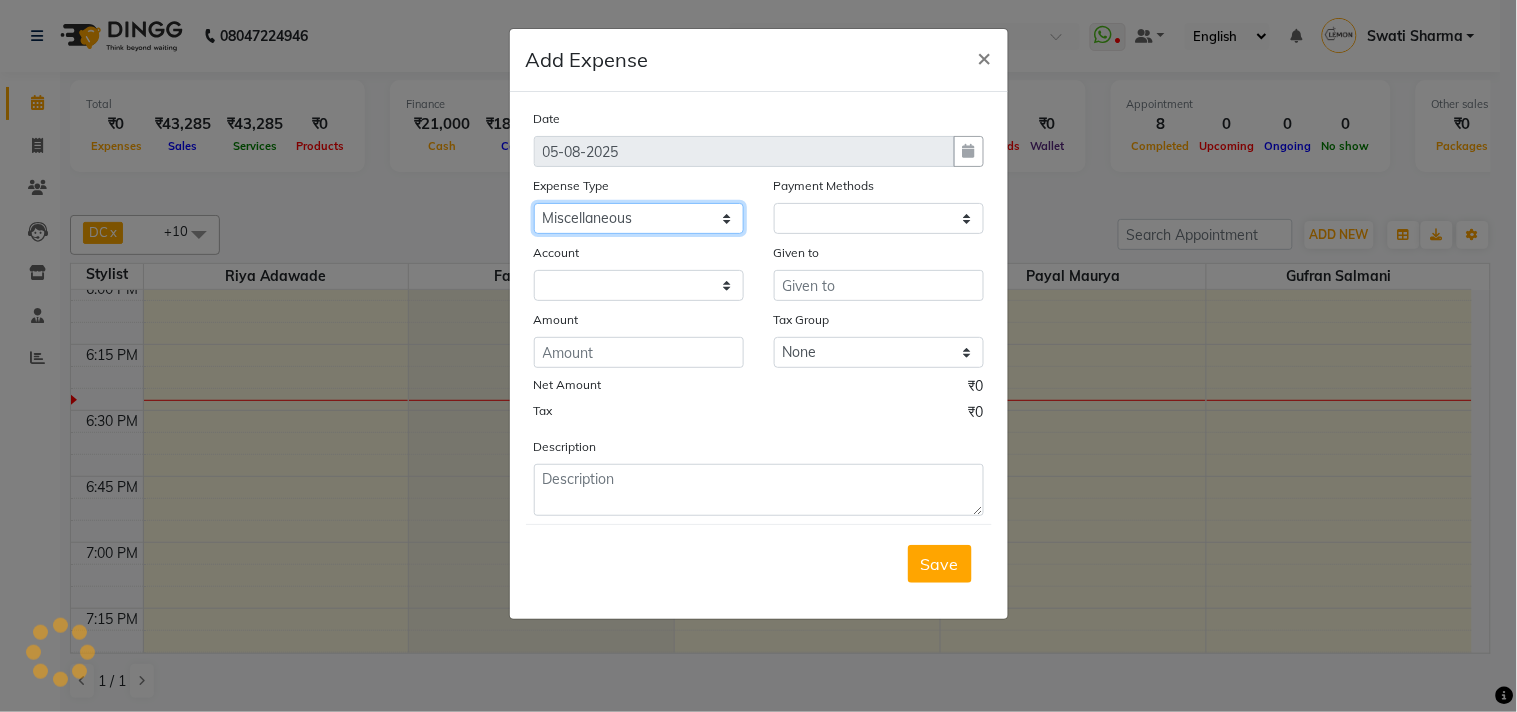 click on "Select Advance Cash transfer to hub Laundry Loan Membership Milk Miscellaneous MONTHLY GROCERY Prepaid Product Tip" 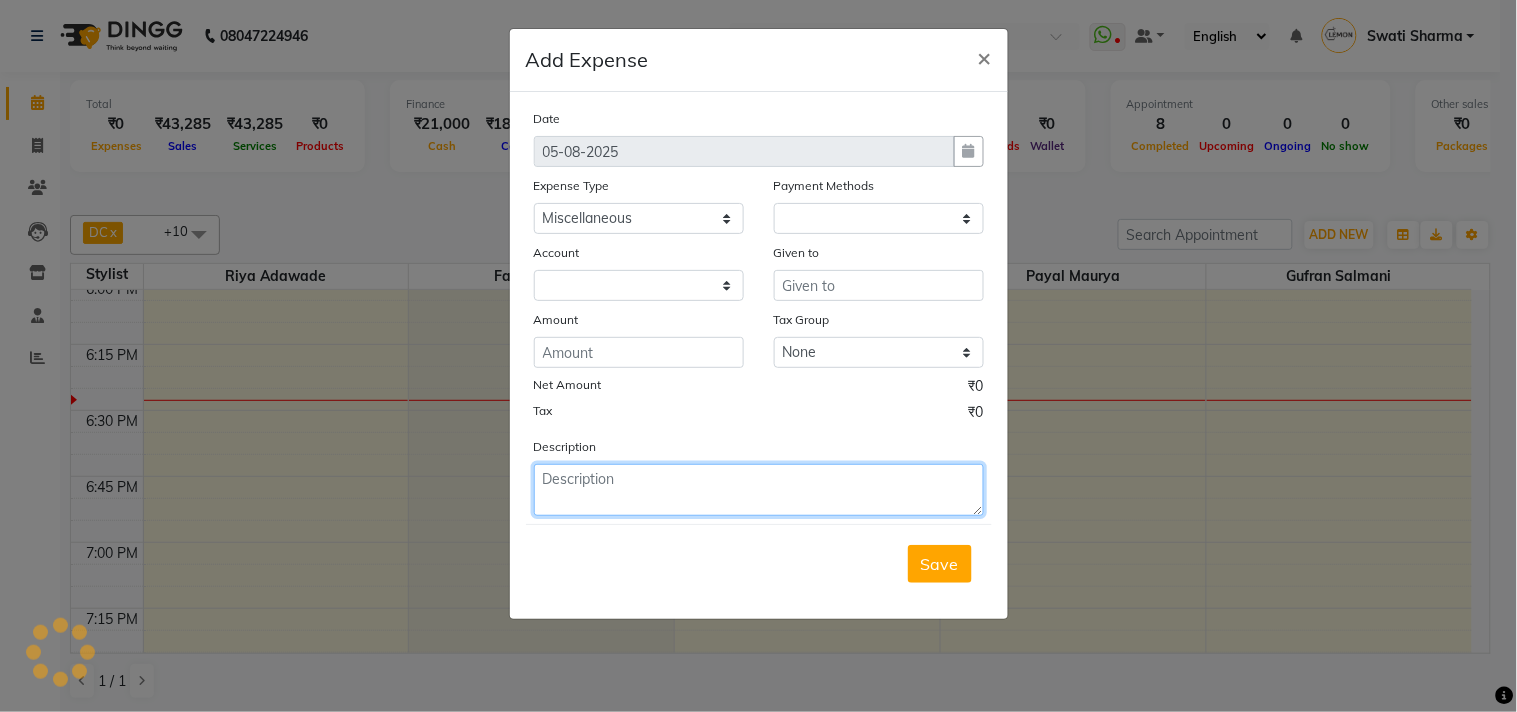 click 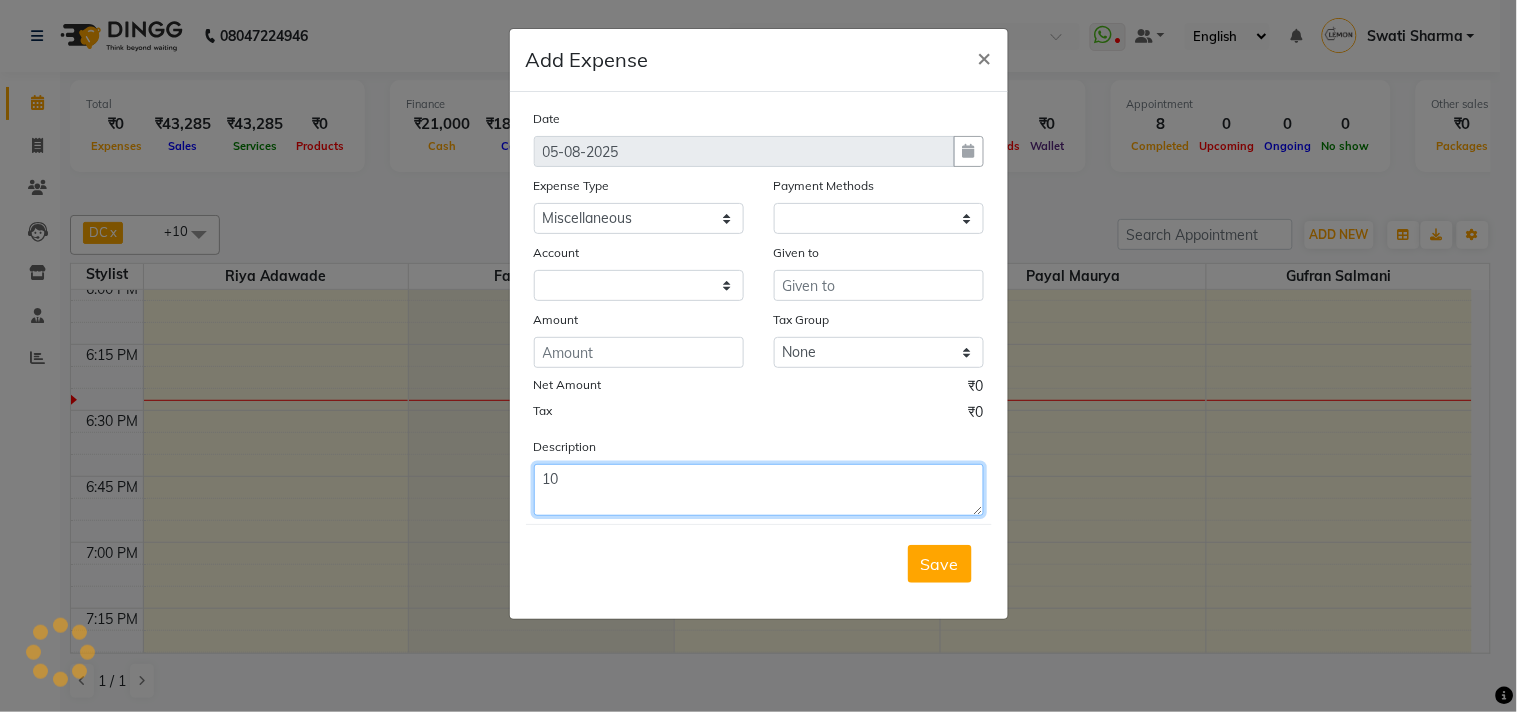 type on "1" 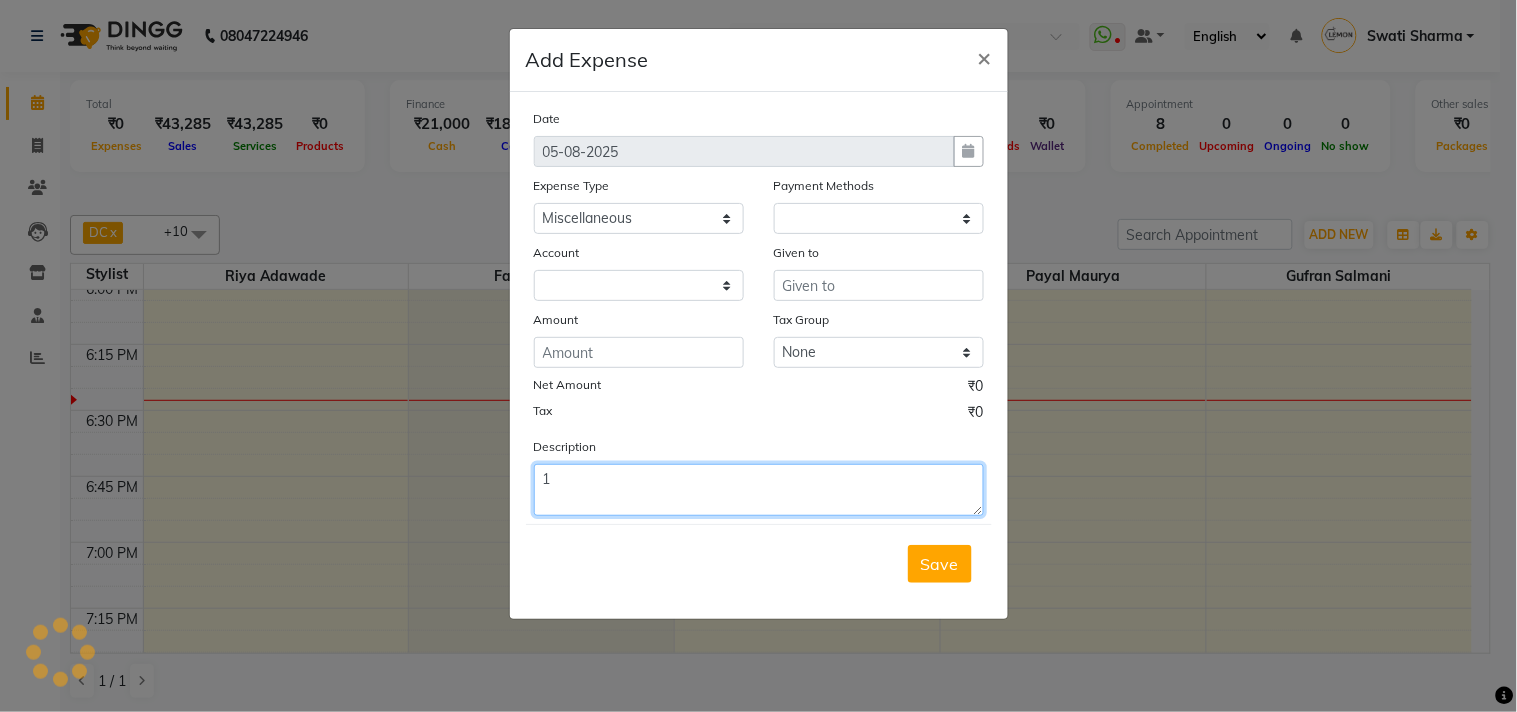 type 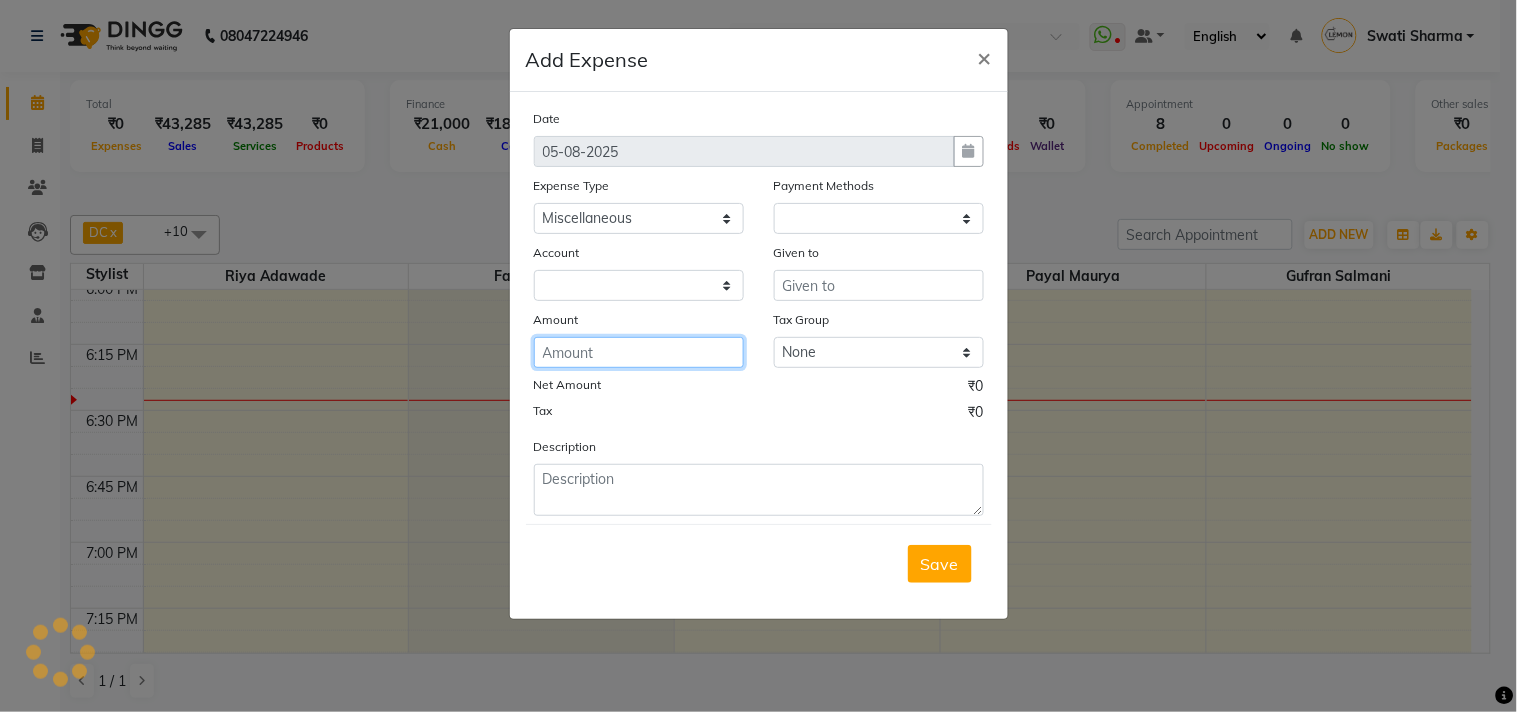 click 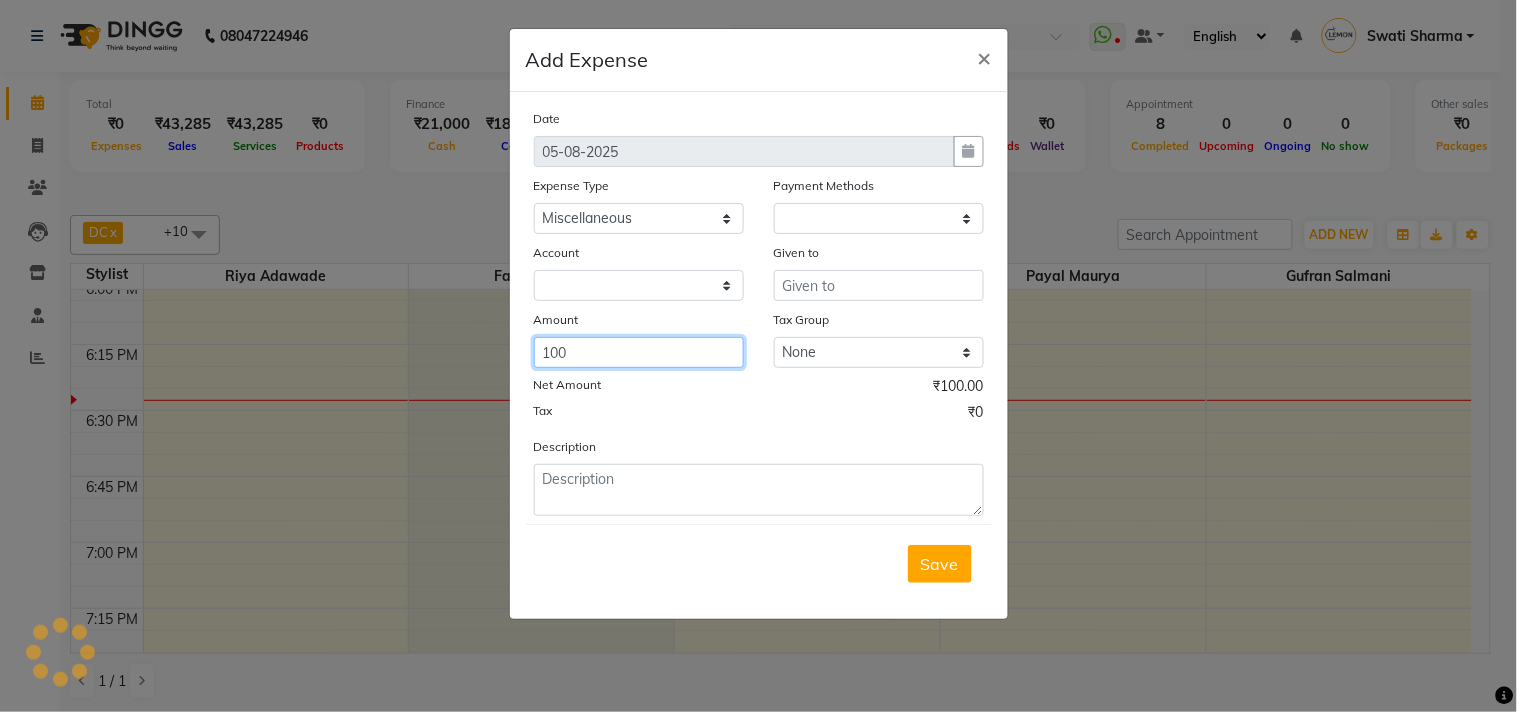 type on "100" 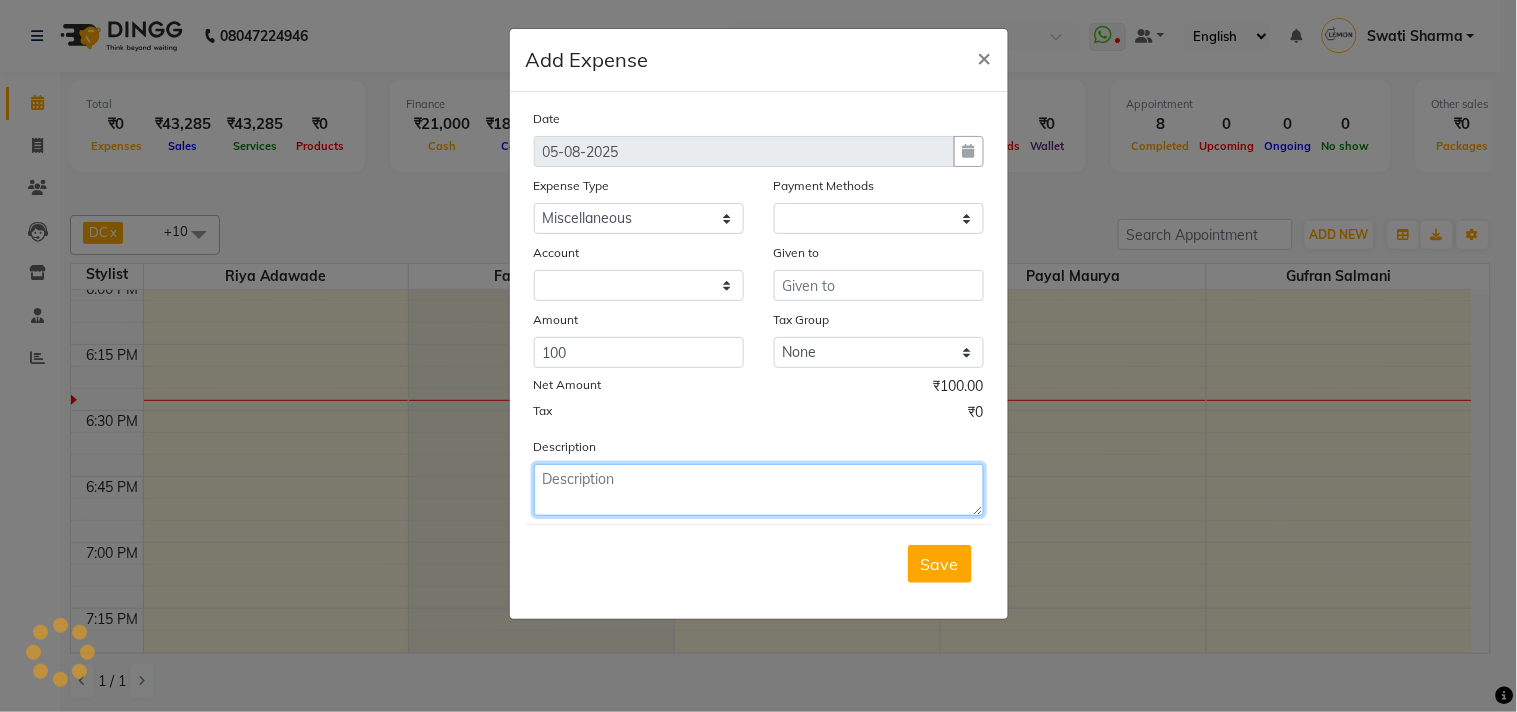 click 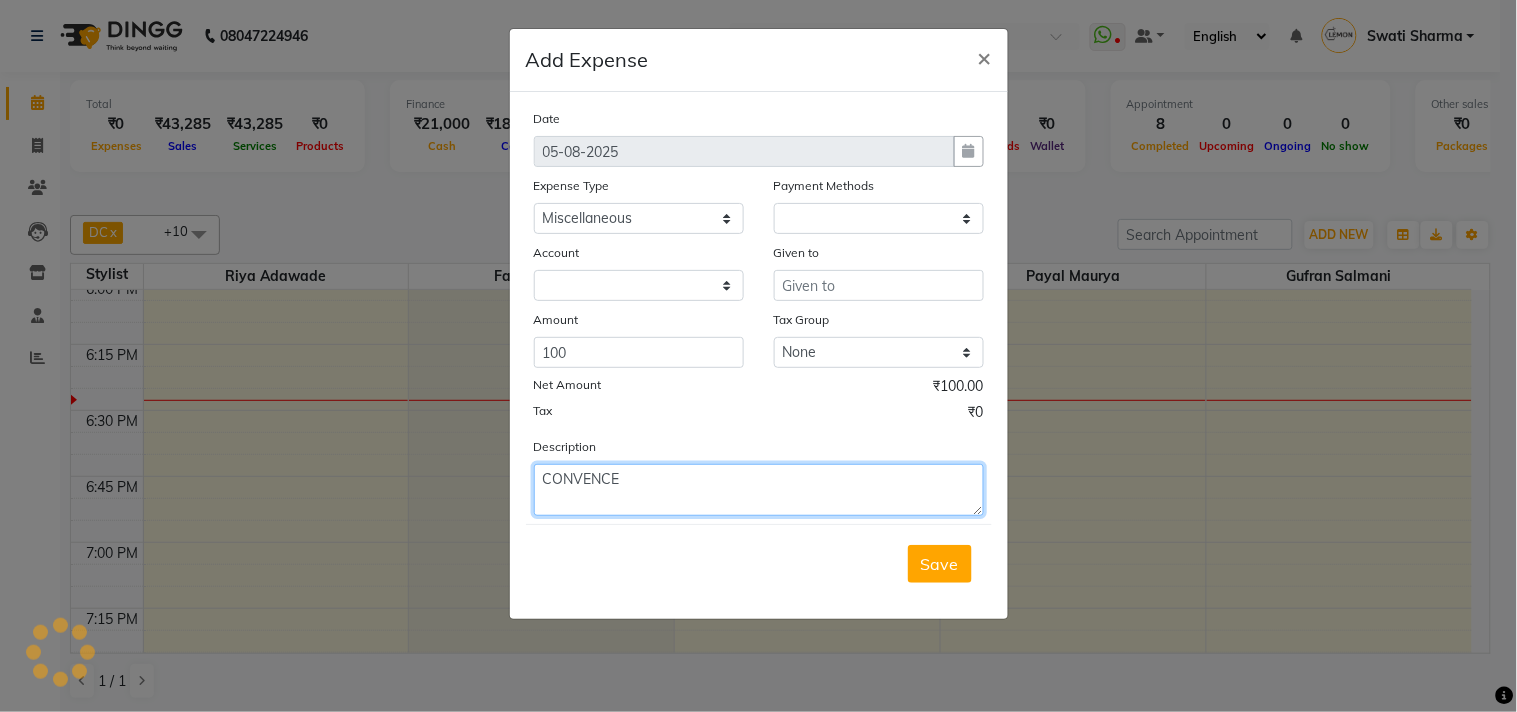 drag, startPoint x: 595, startPoint y: 477, endPoint x: 663, endPoint y: 495, distance: 70.34202 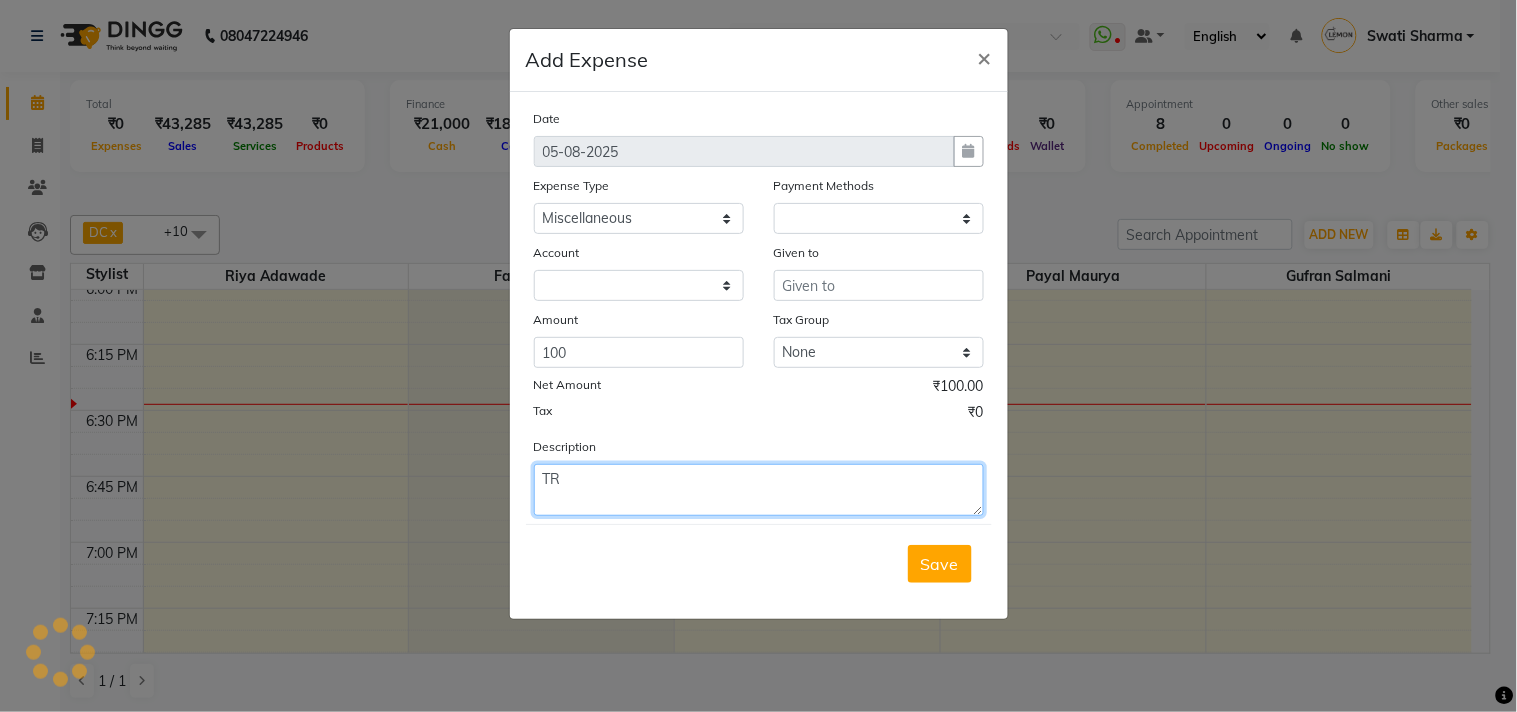 type on "T" 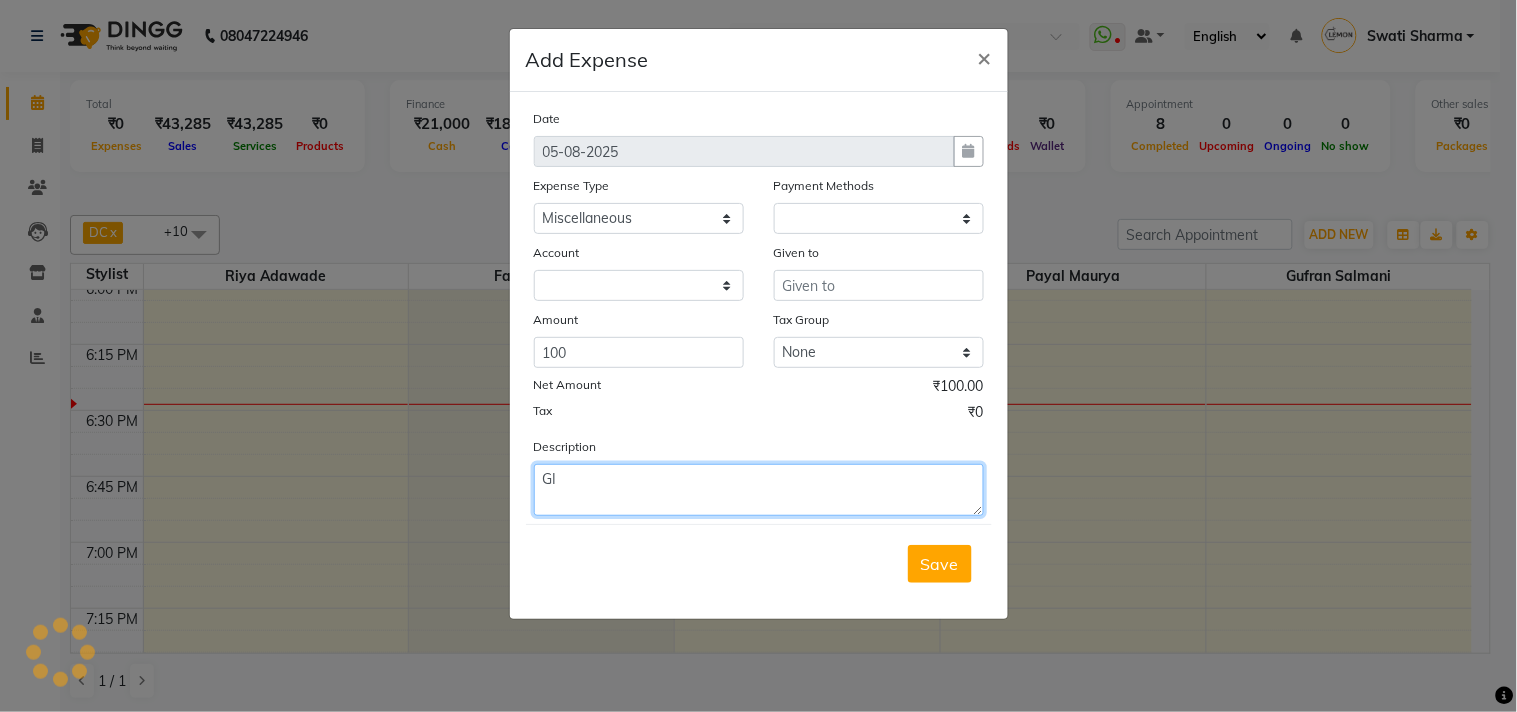 type on "G" 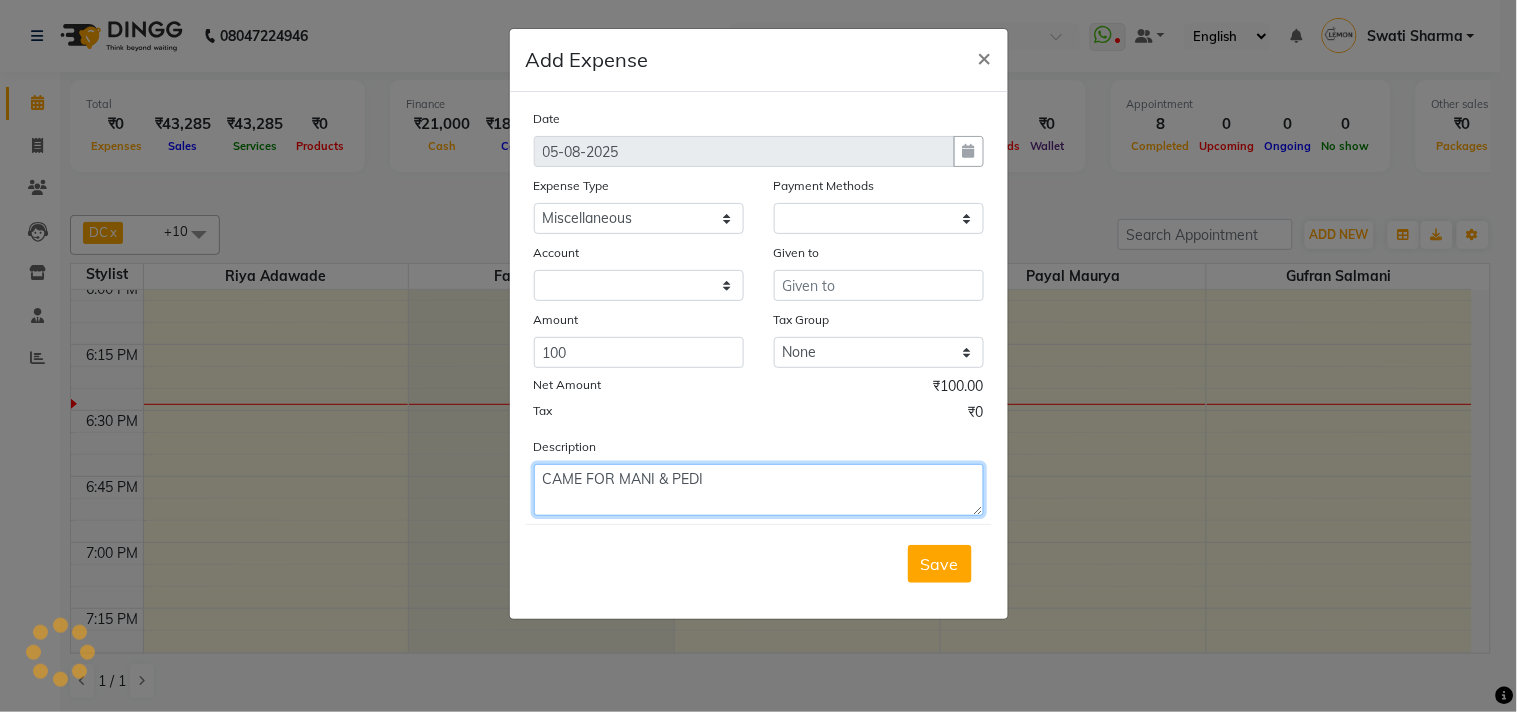 click on "CAME FOR MANI & PEDI" 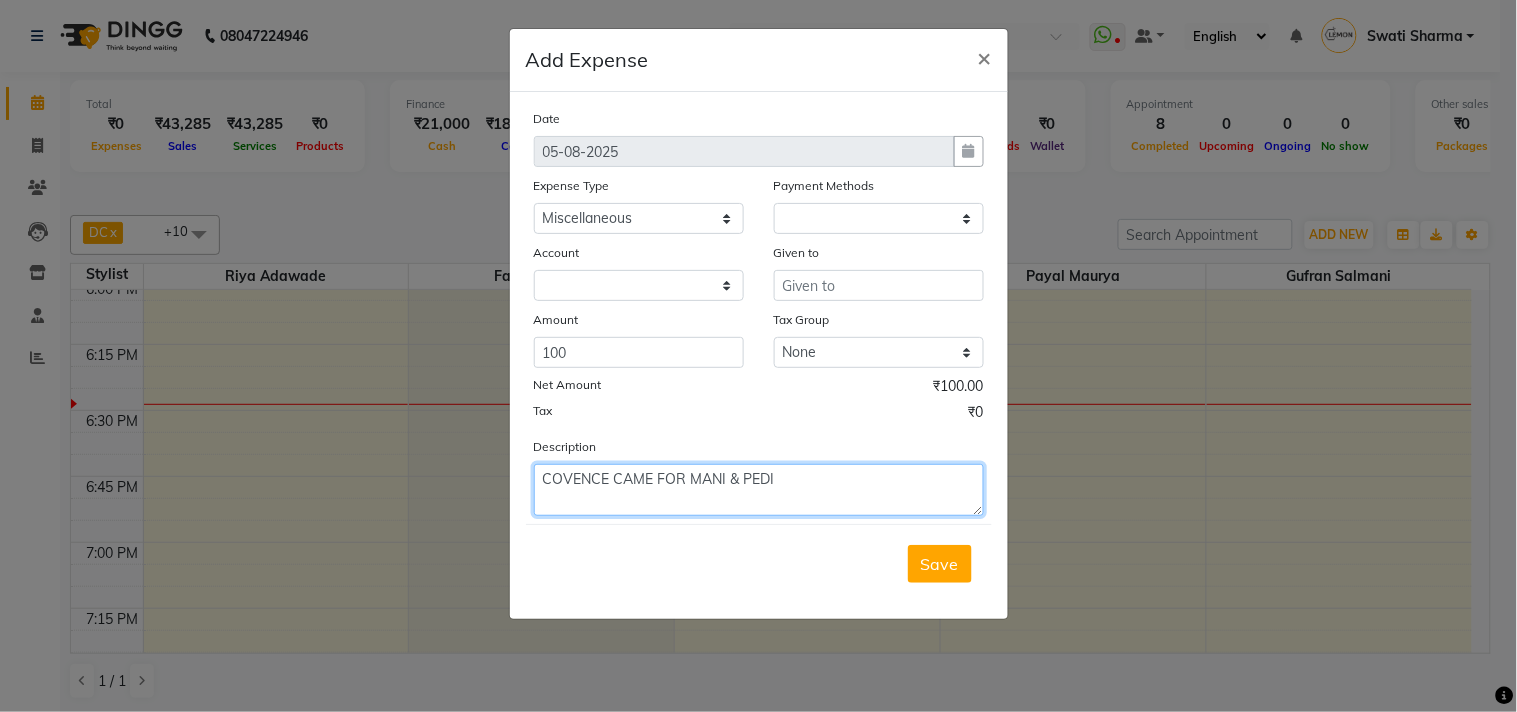 click on "COVENCE CAME FOR MANI & PEDI" 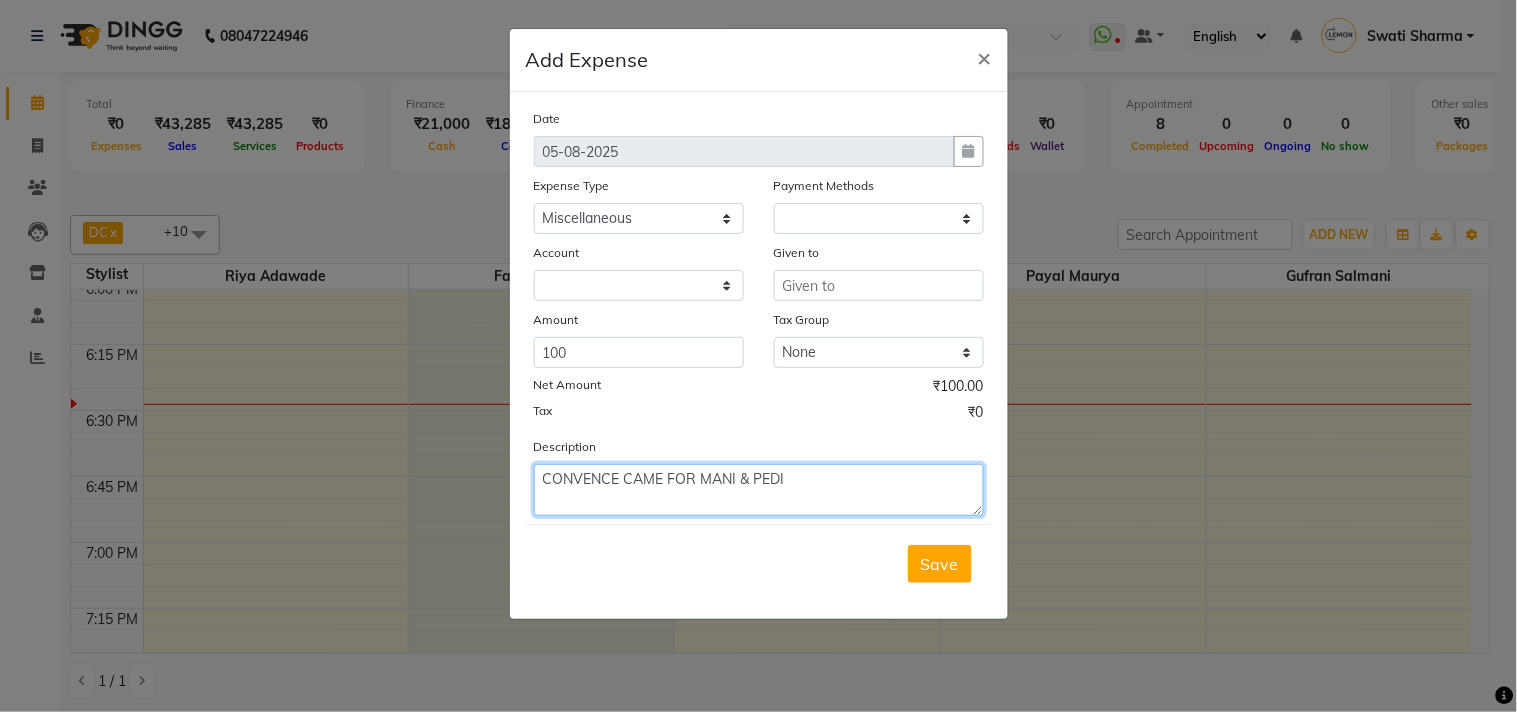 type on "CONVENCE CAME FOR MANI & PEDI" 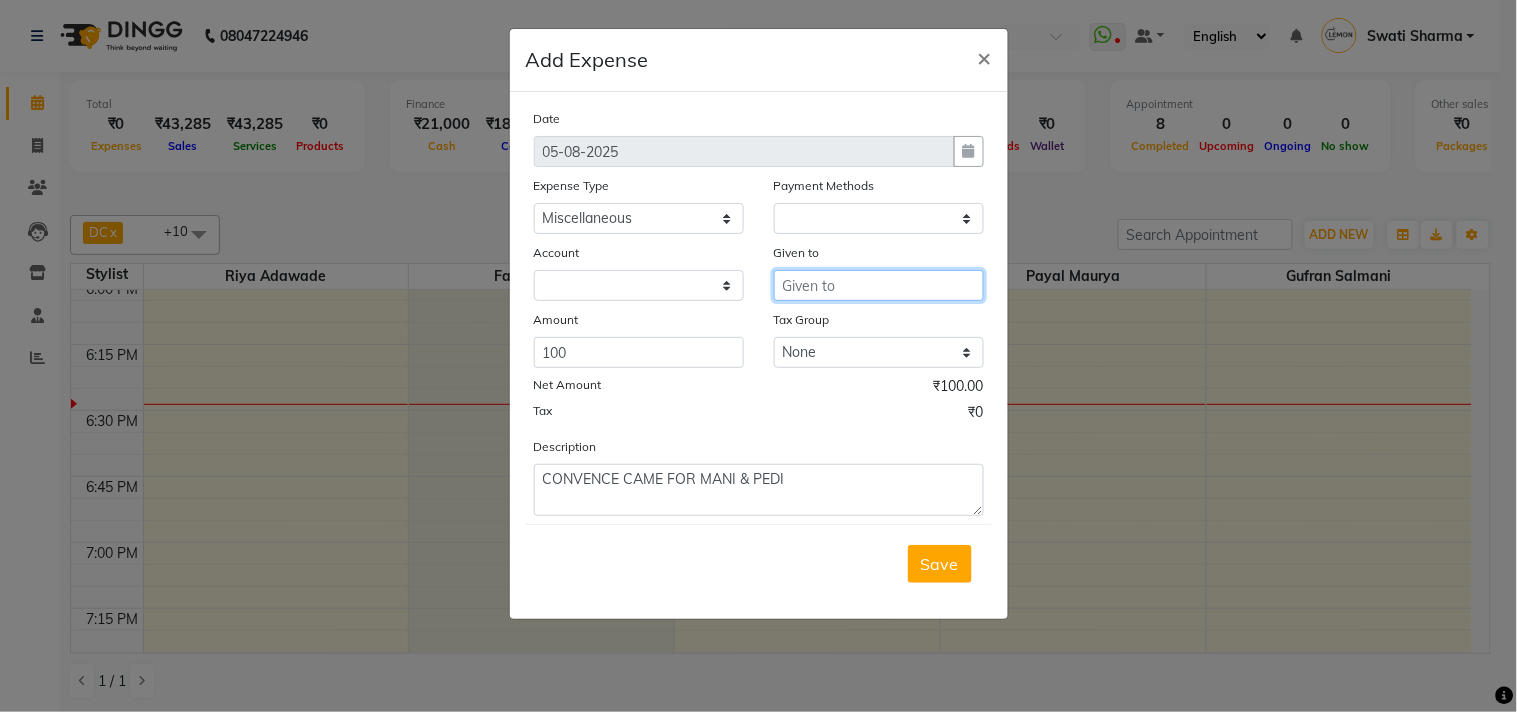 click at bounding box center (879, 285) 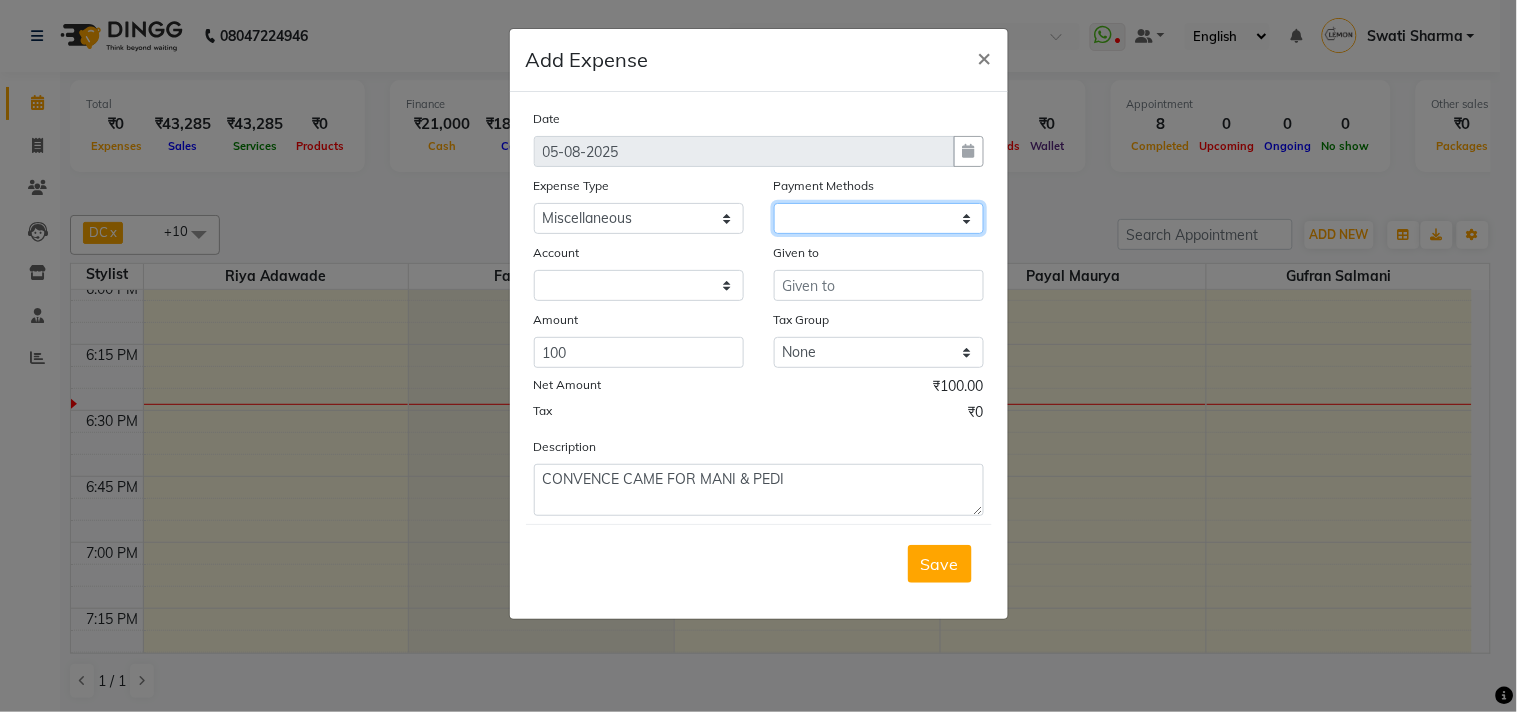 click 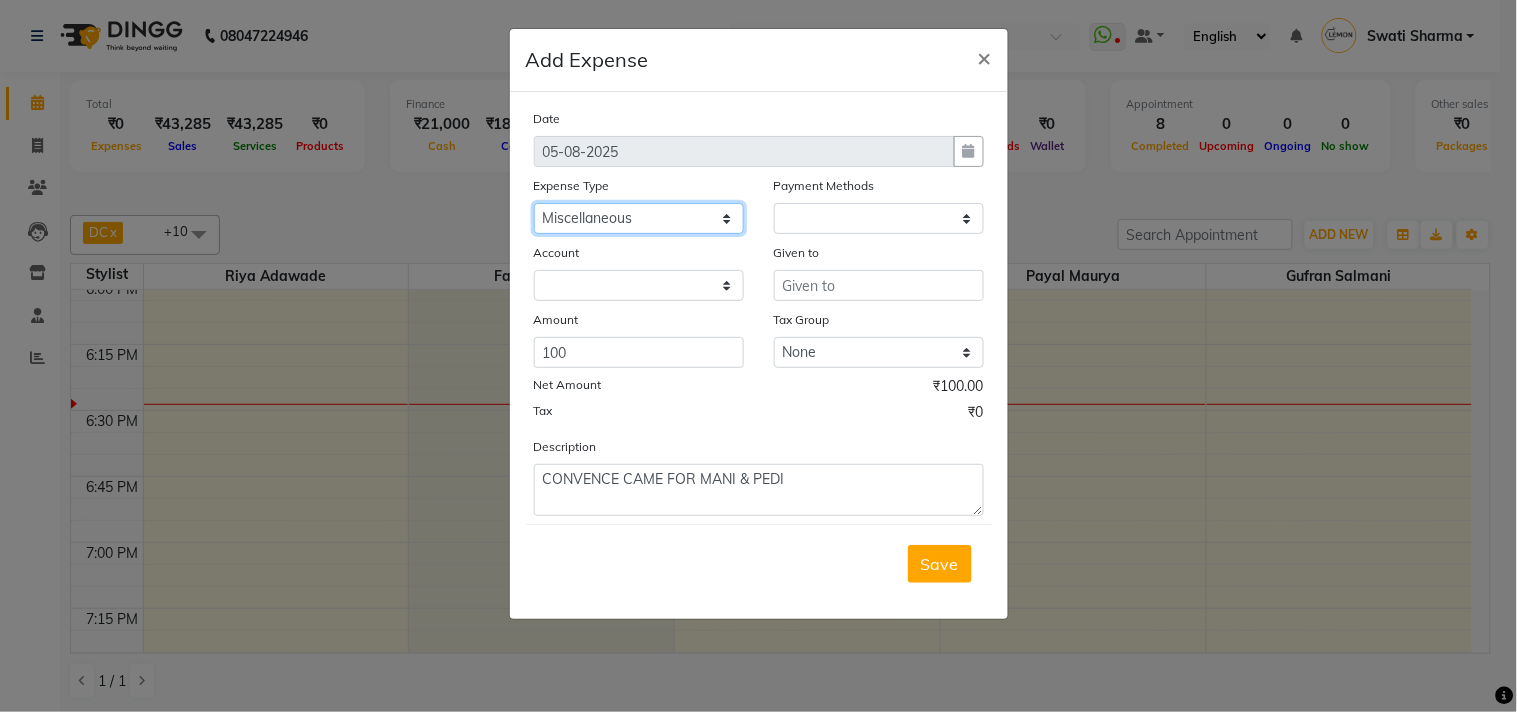 click on "Select Advance Cash transfer to hub Laundry Loan Membership Milk Miscellaneous MONTHLY GROCERY Prepaid Product Tip" 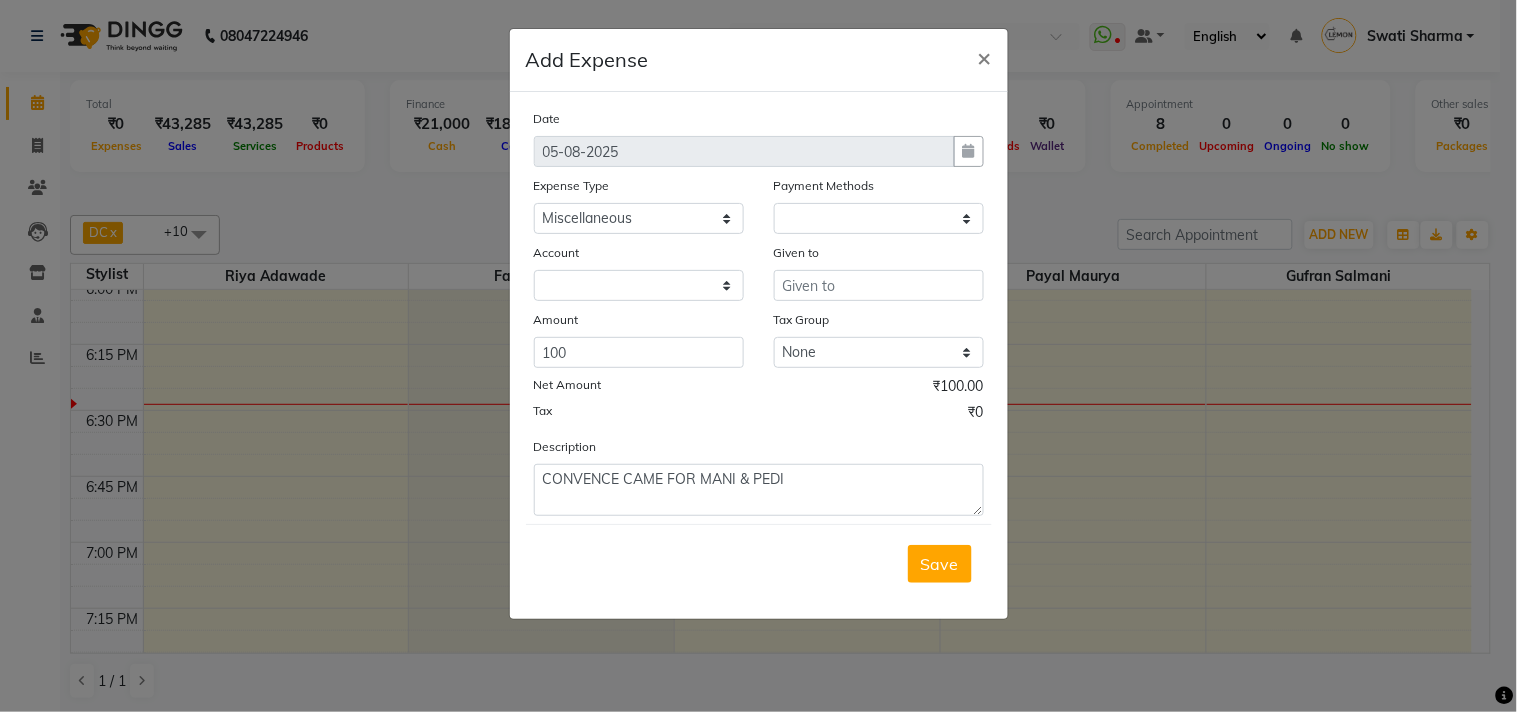 click on "Tax ₹0" 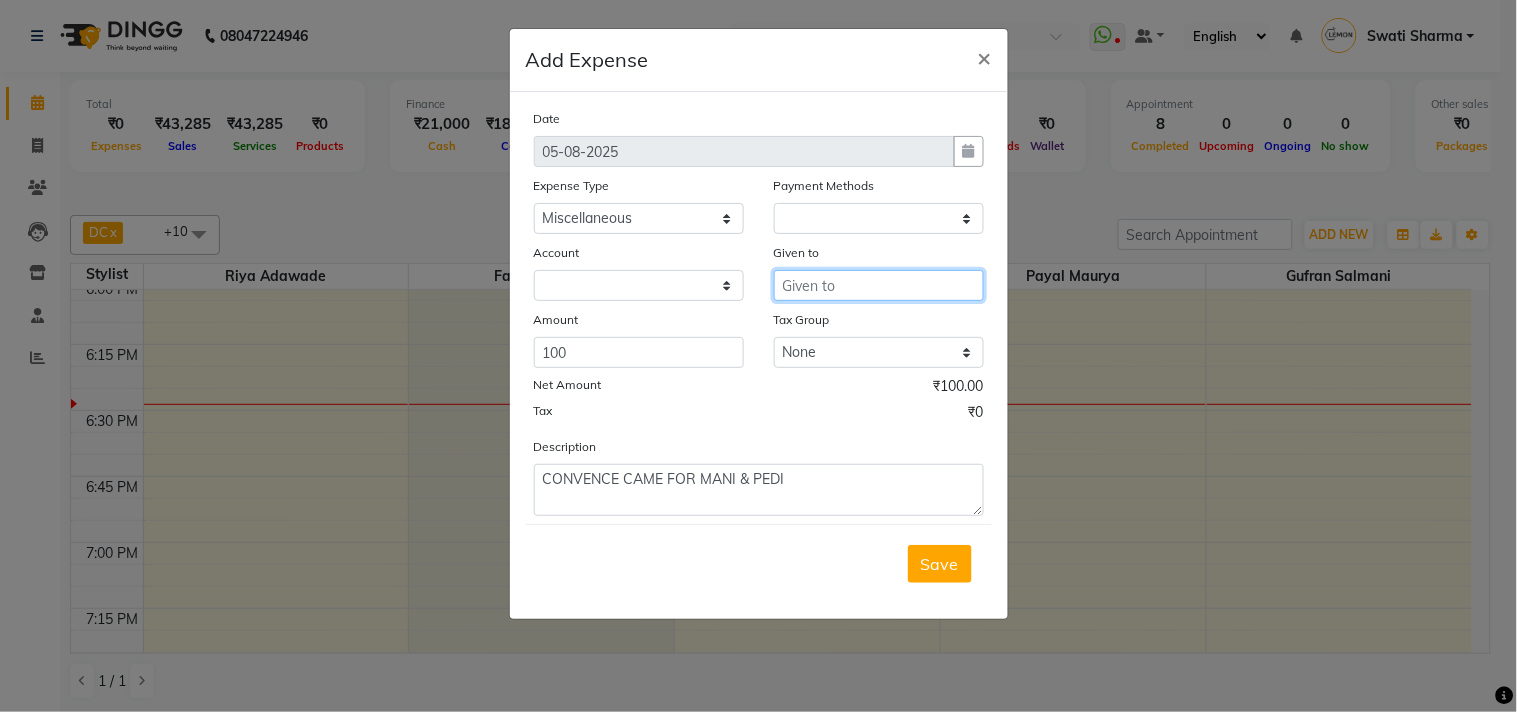 click at bounding box center (879, 285) 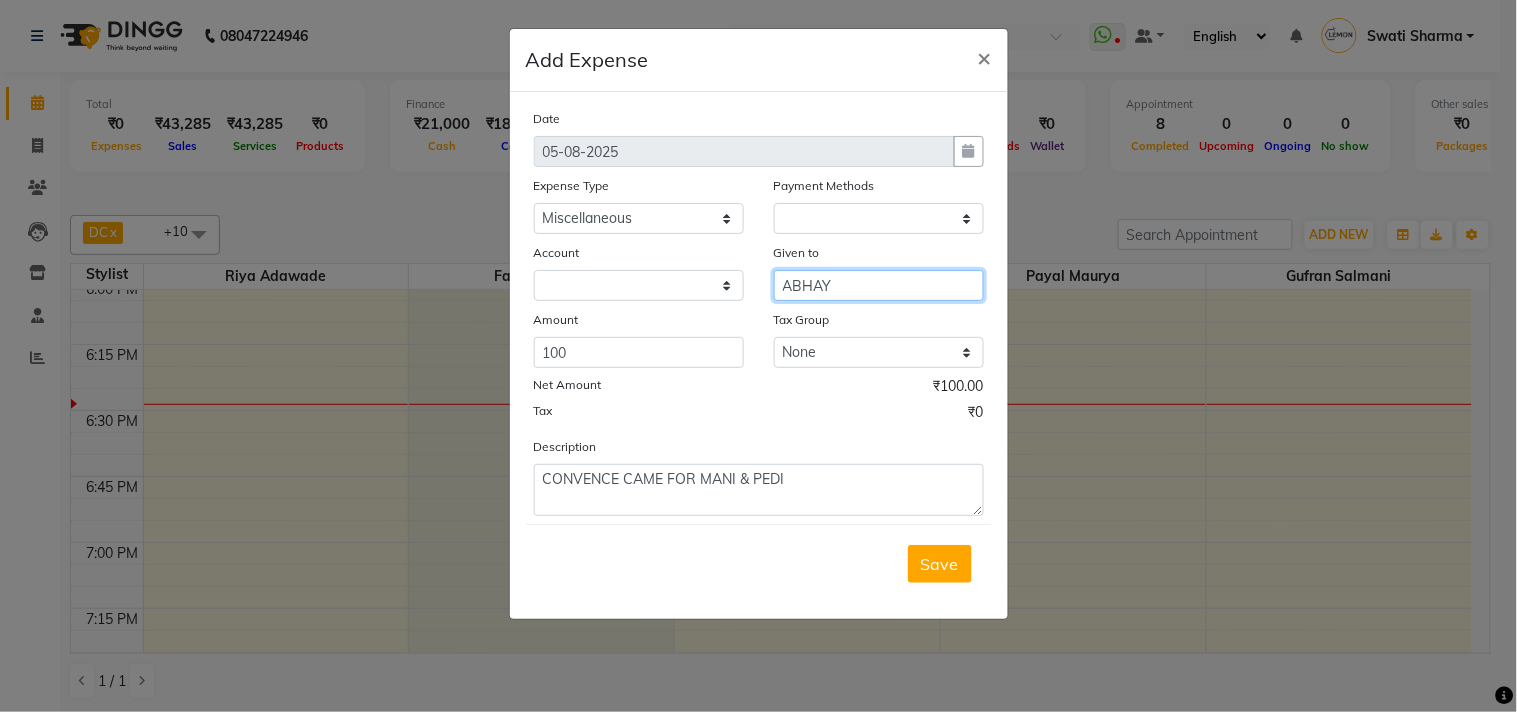 type on "ABHAY" 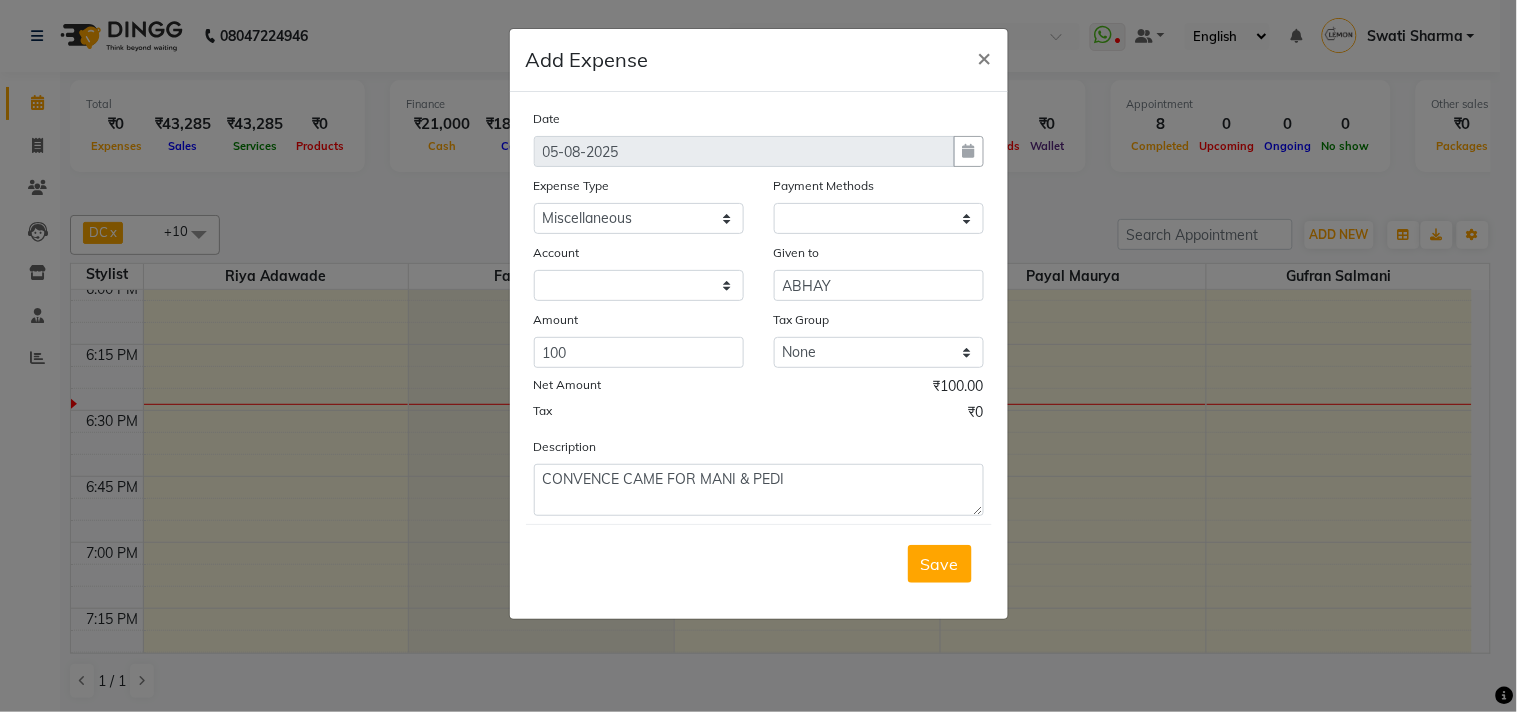click on "Description CONVENCE CAME FOR MANI & PEDI" 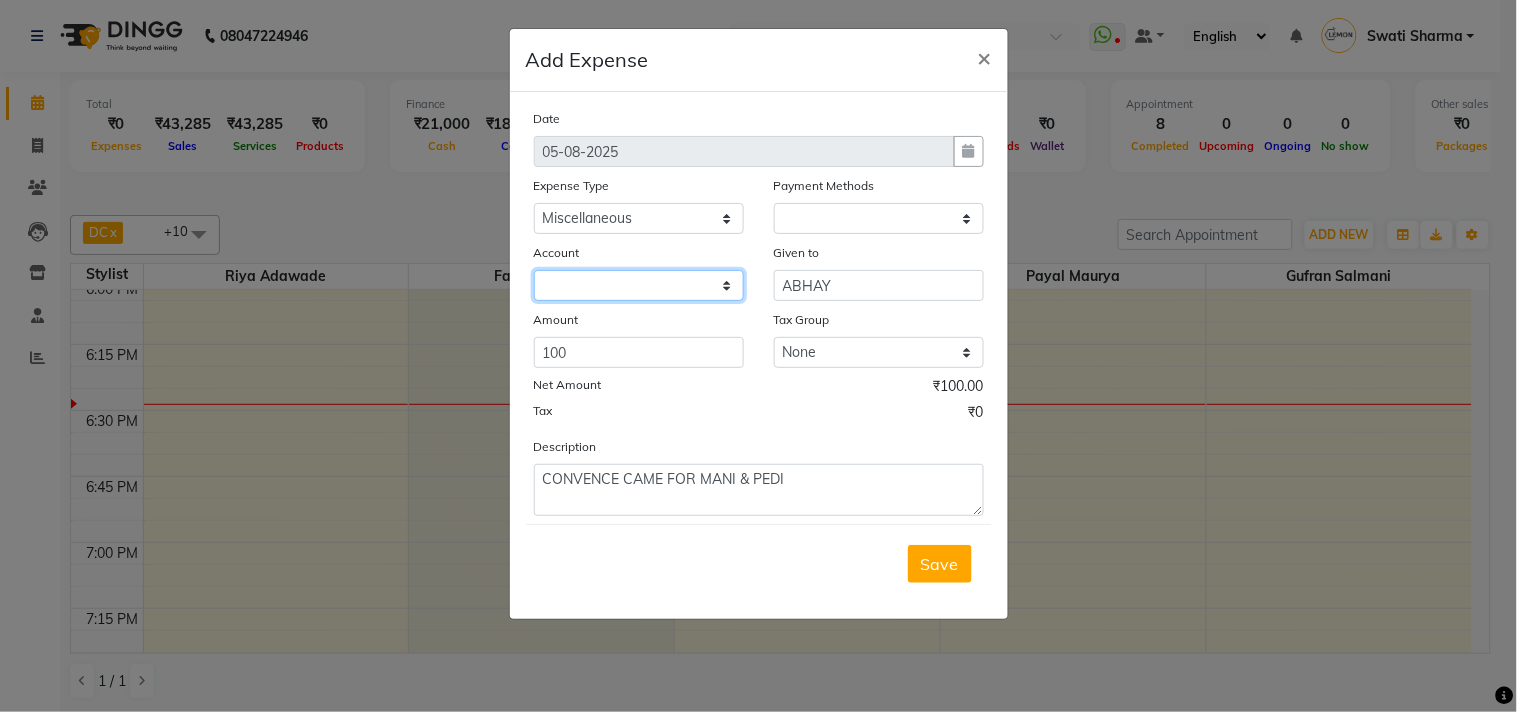 click 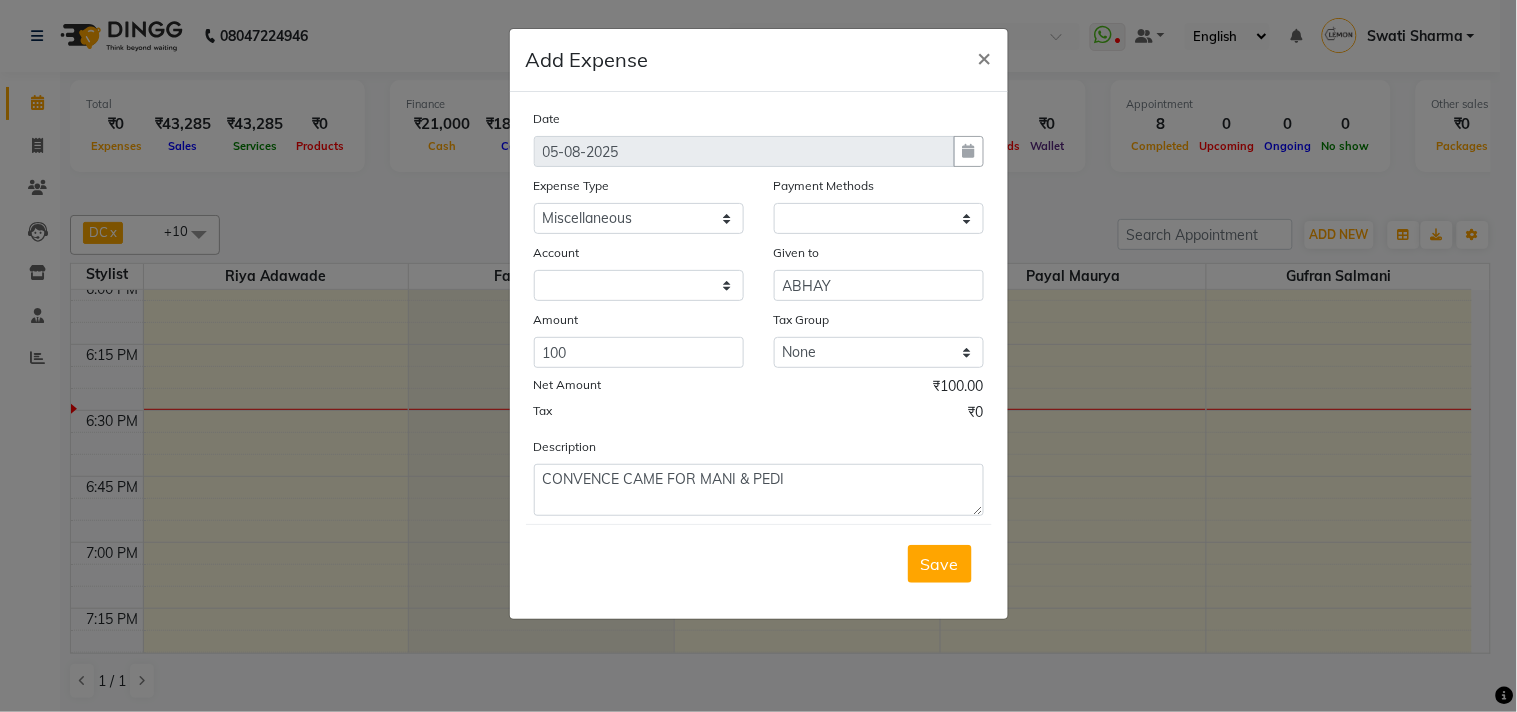 click on "Net Amount ₹100.00" 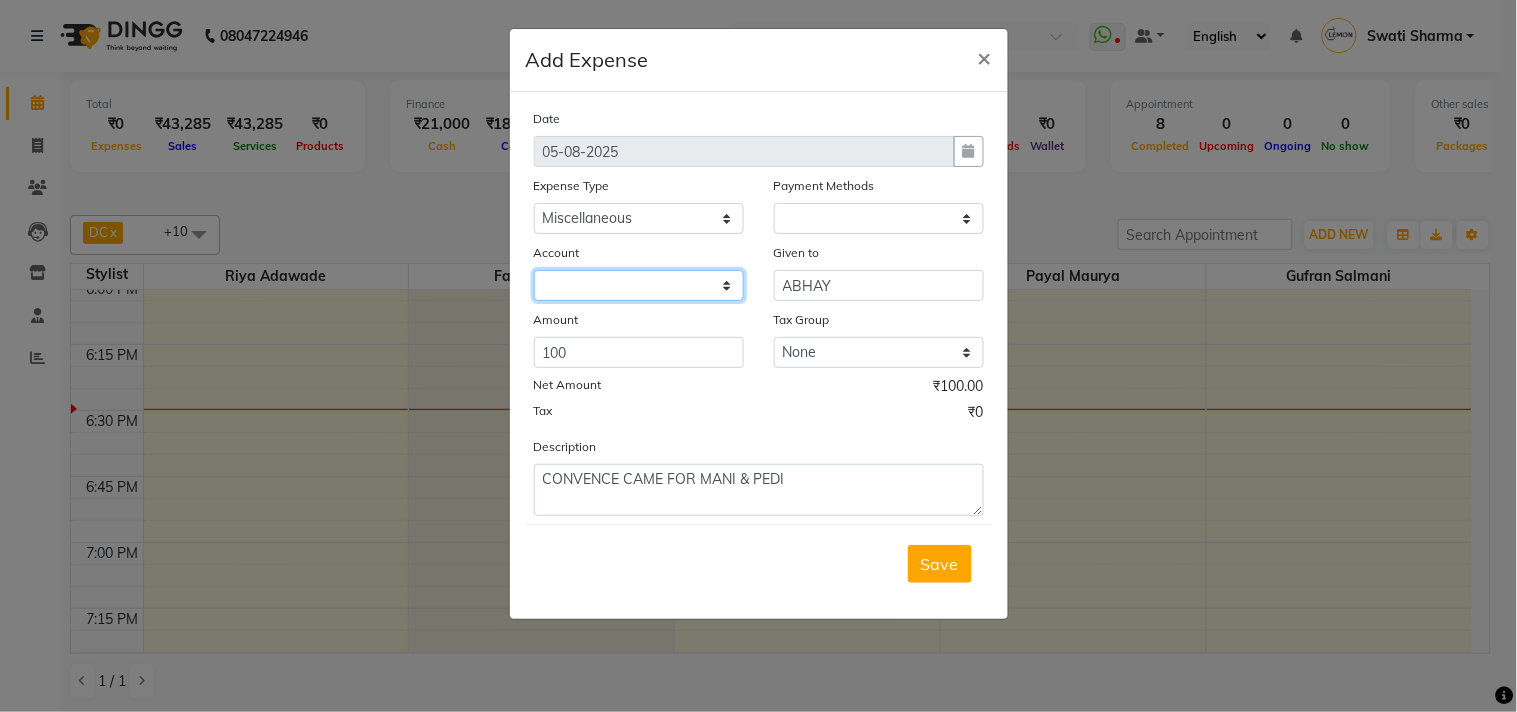 click 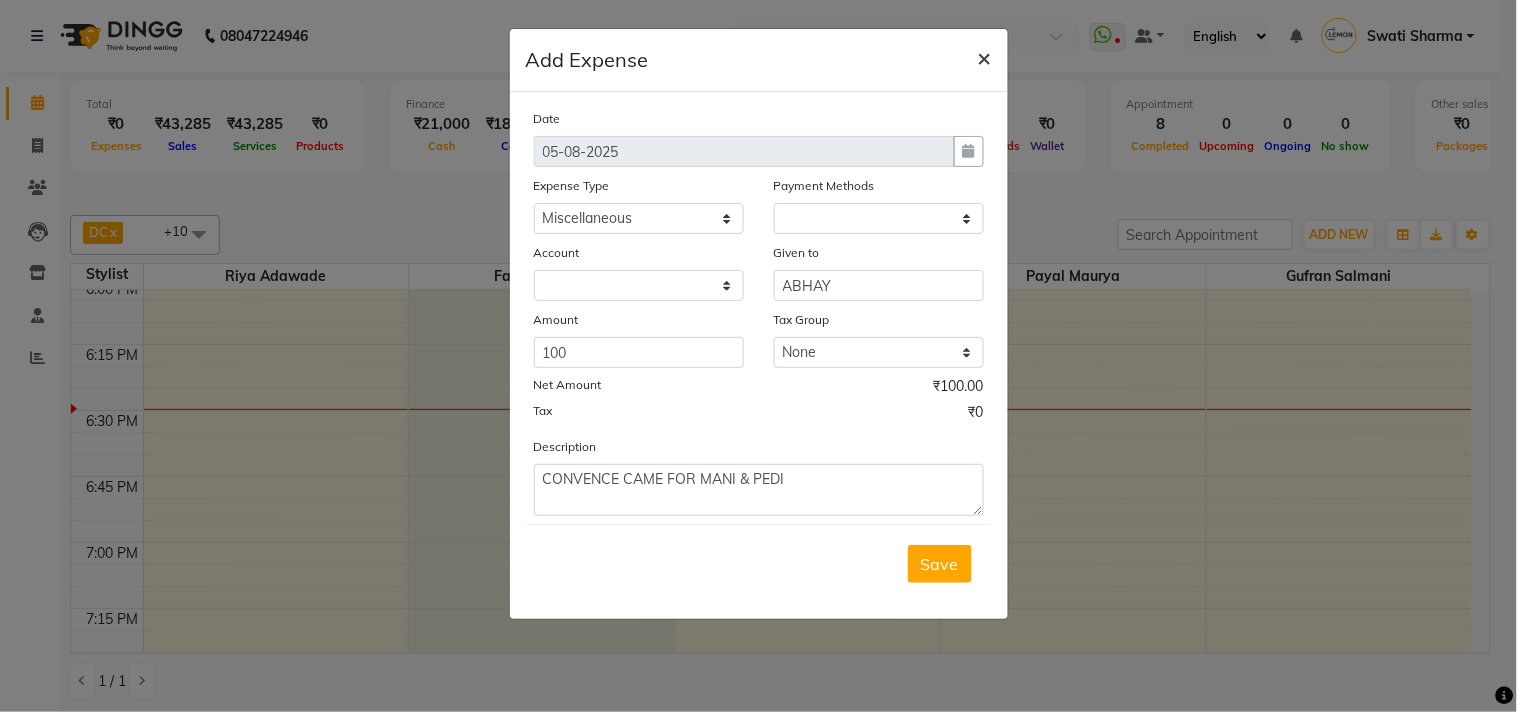 click on "×" 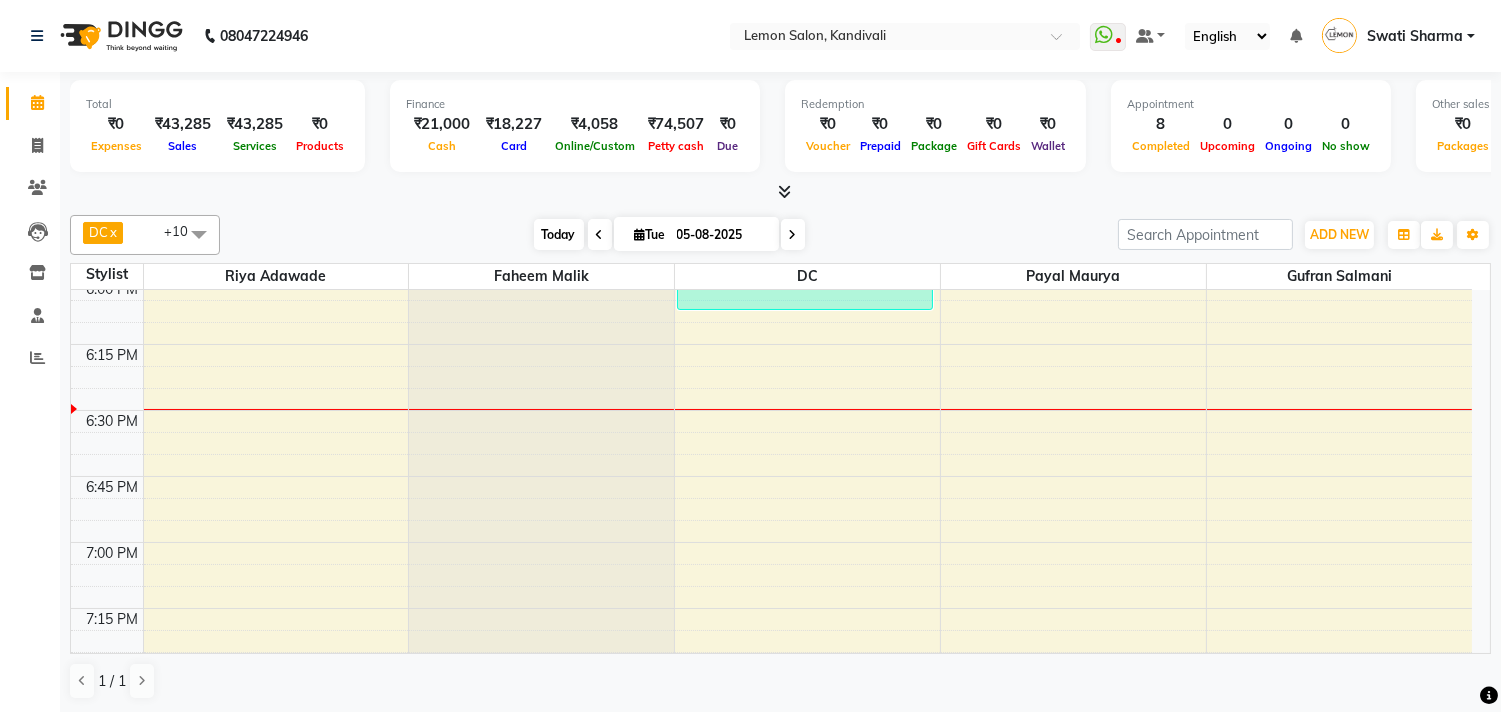 click on "Today" at bounding box center (559, 234) 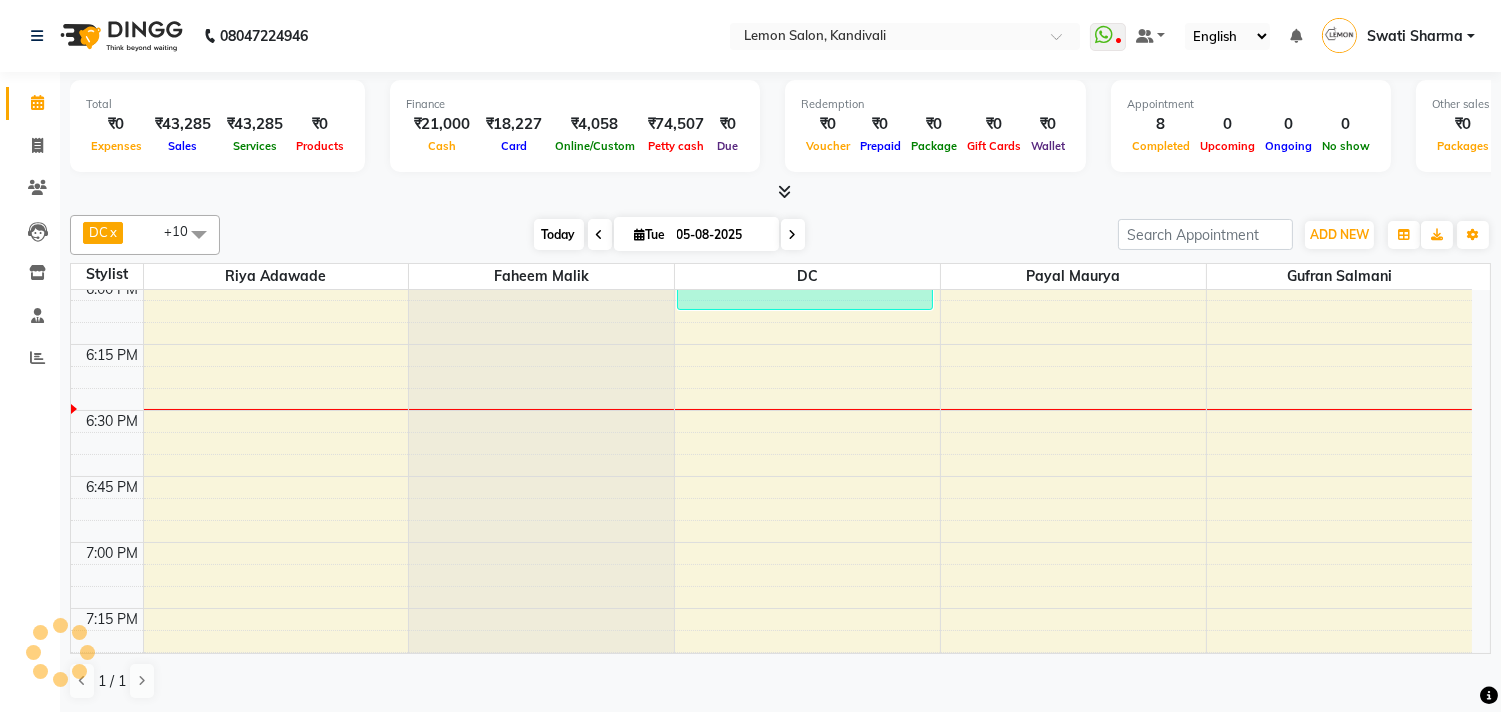 scroll, scrollTop: 0, scrollLeft: 0, axis: both 